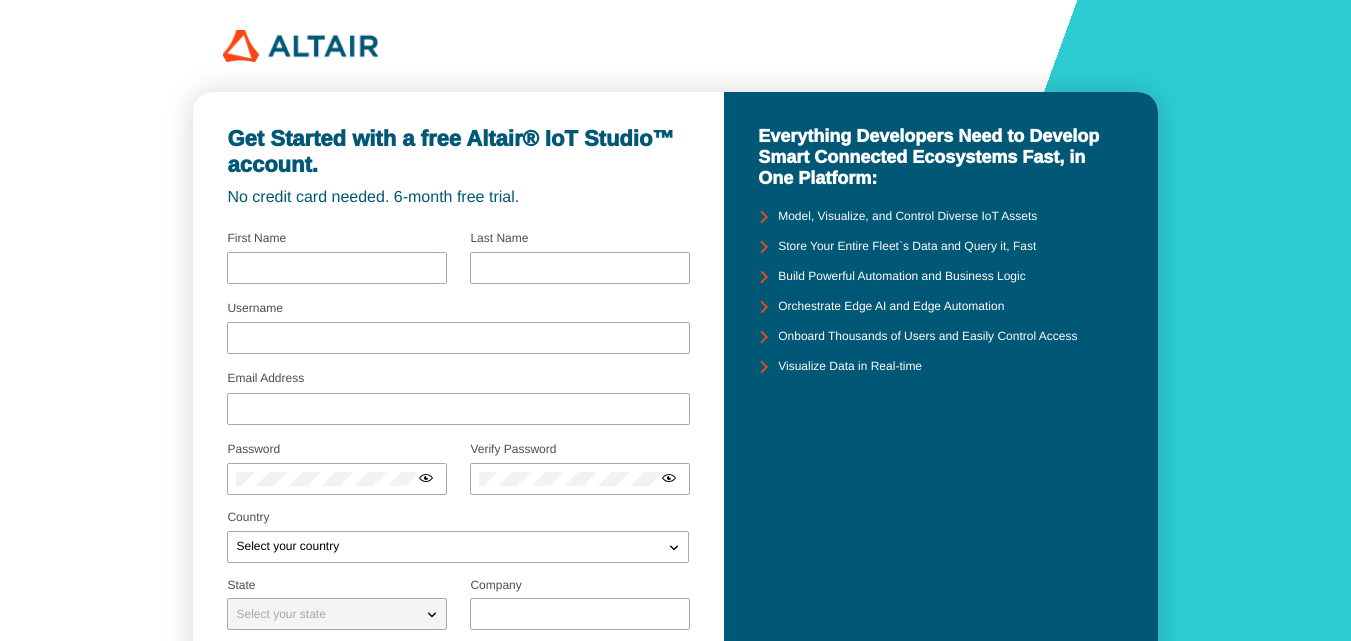 scroll, scrollTop: 0, scrollLeft: 0, axis: both 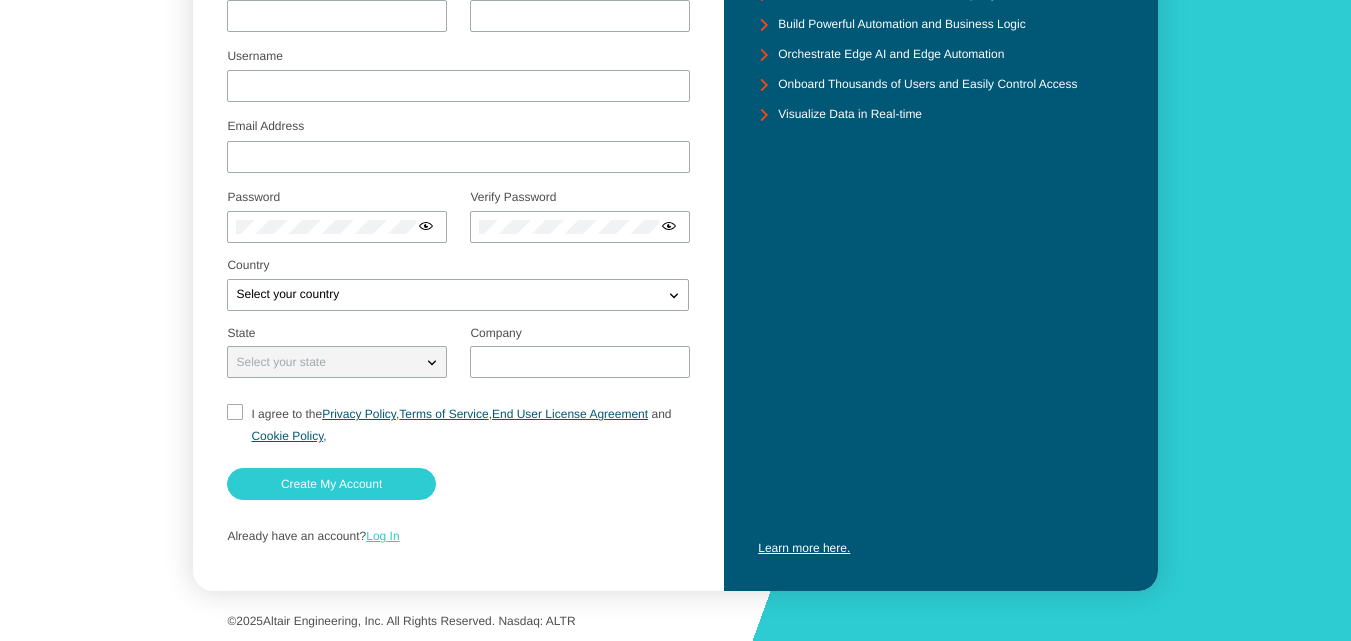 click on "Log In" 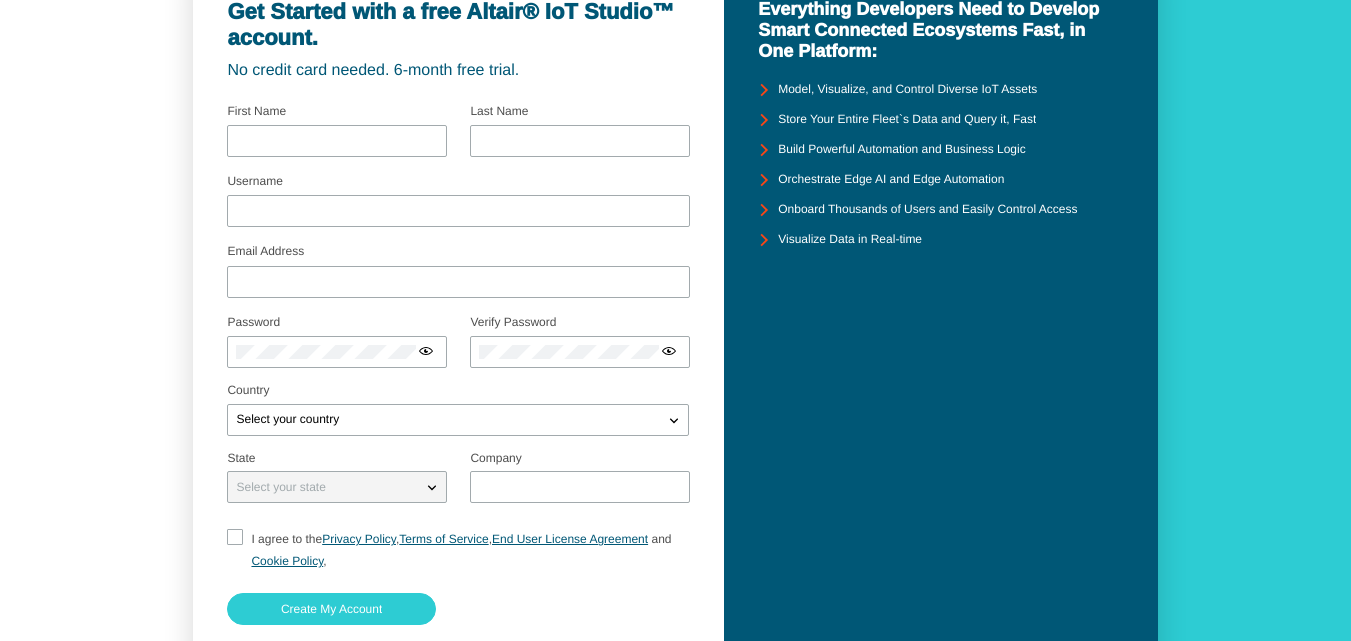 scroll, scrollTop: 127, scrollLeft: 0, axis: vertical 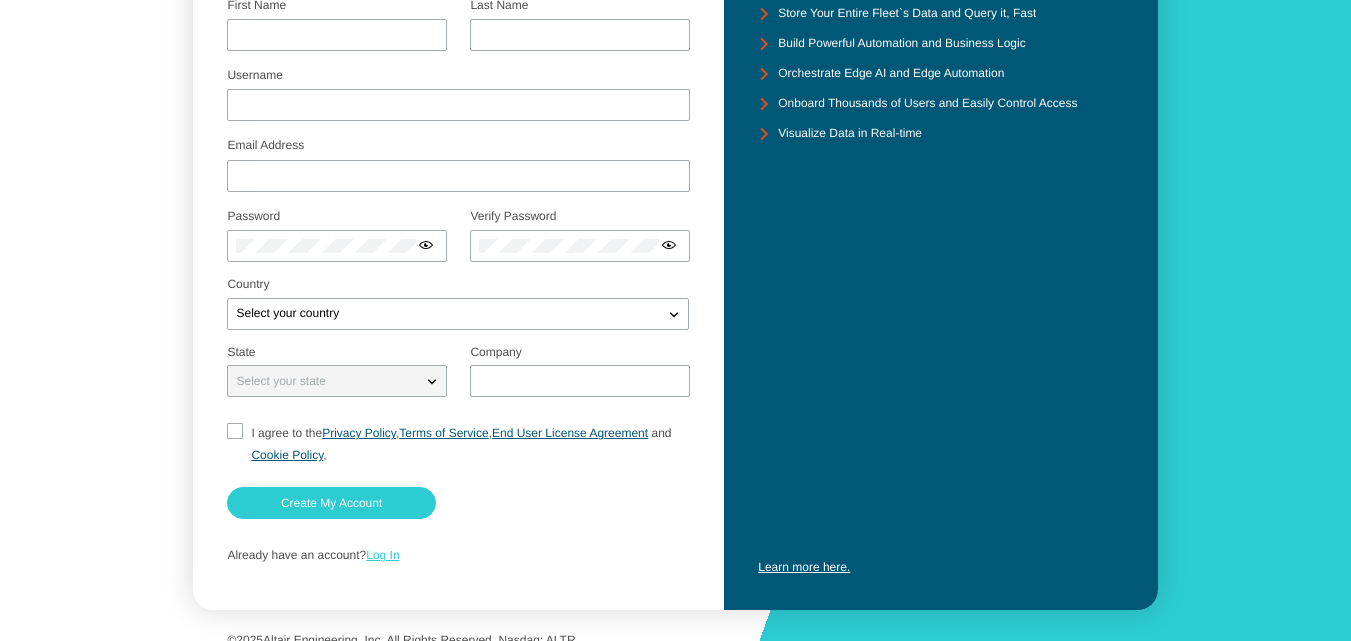 click on "Log In" 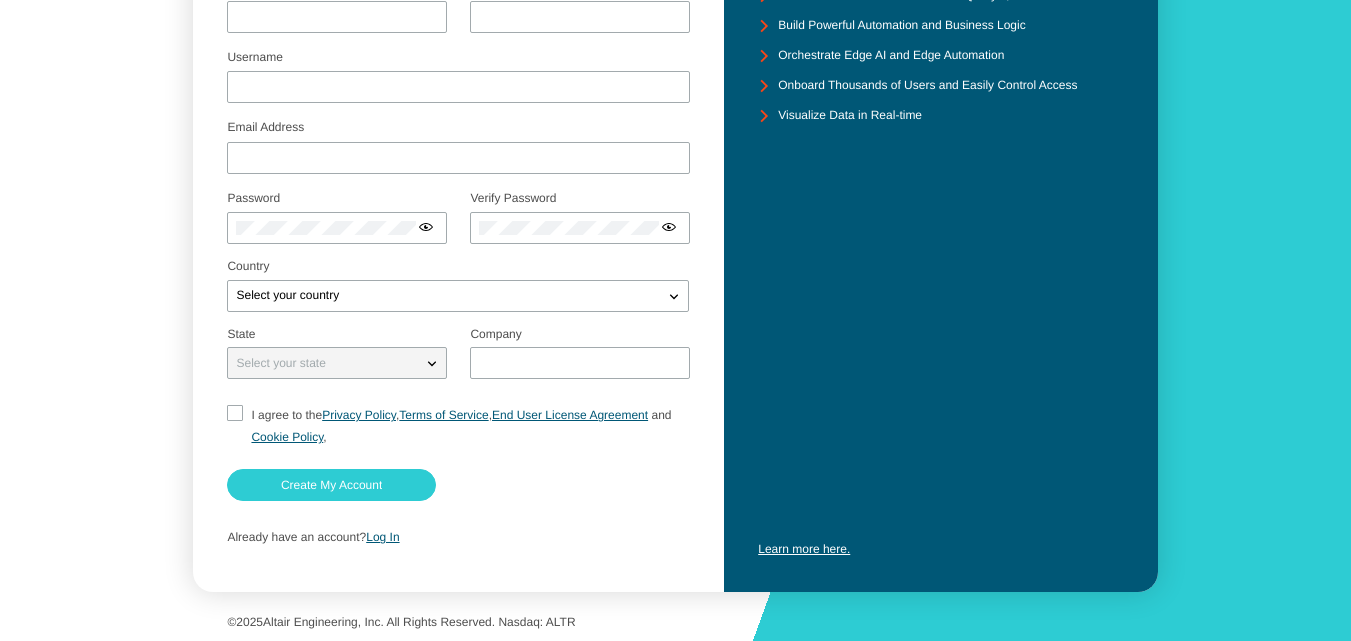 scroll, scrollTop: 252, scrollLeft: 0, axis: vertical 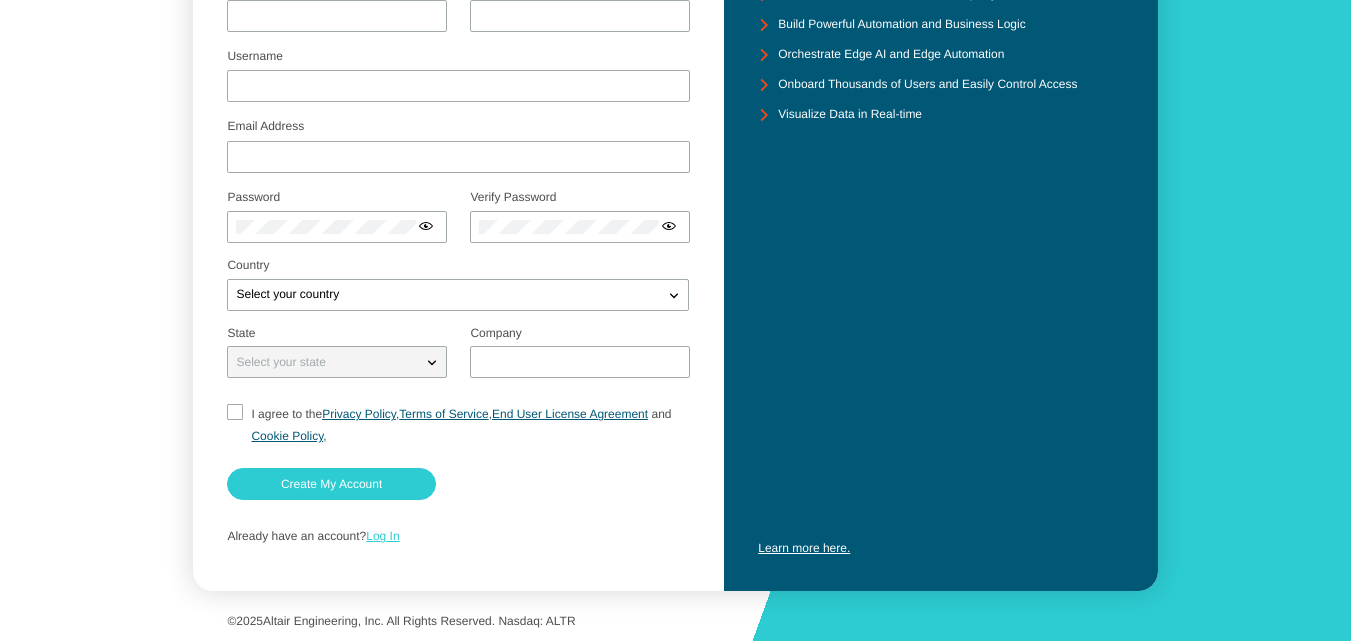 click on "Log In" 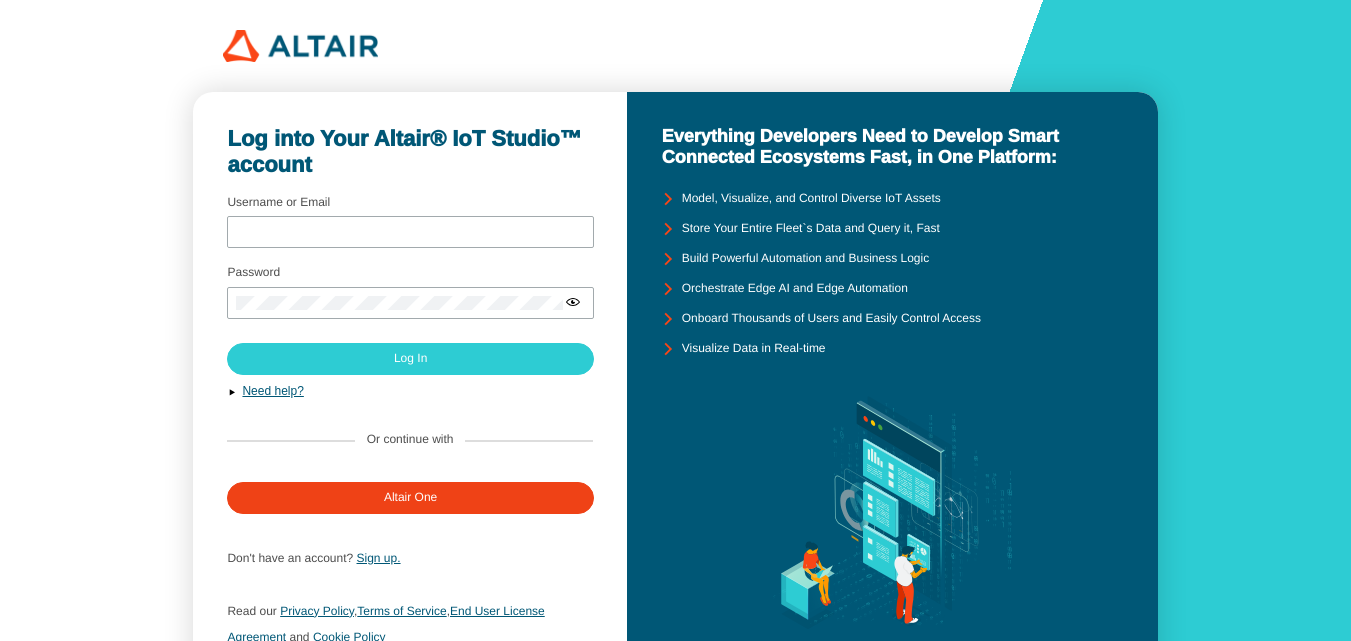 scroll, scrollTop: 0, scrollLeft: 0, axis: both 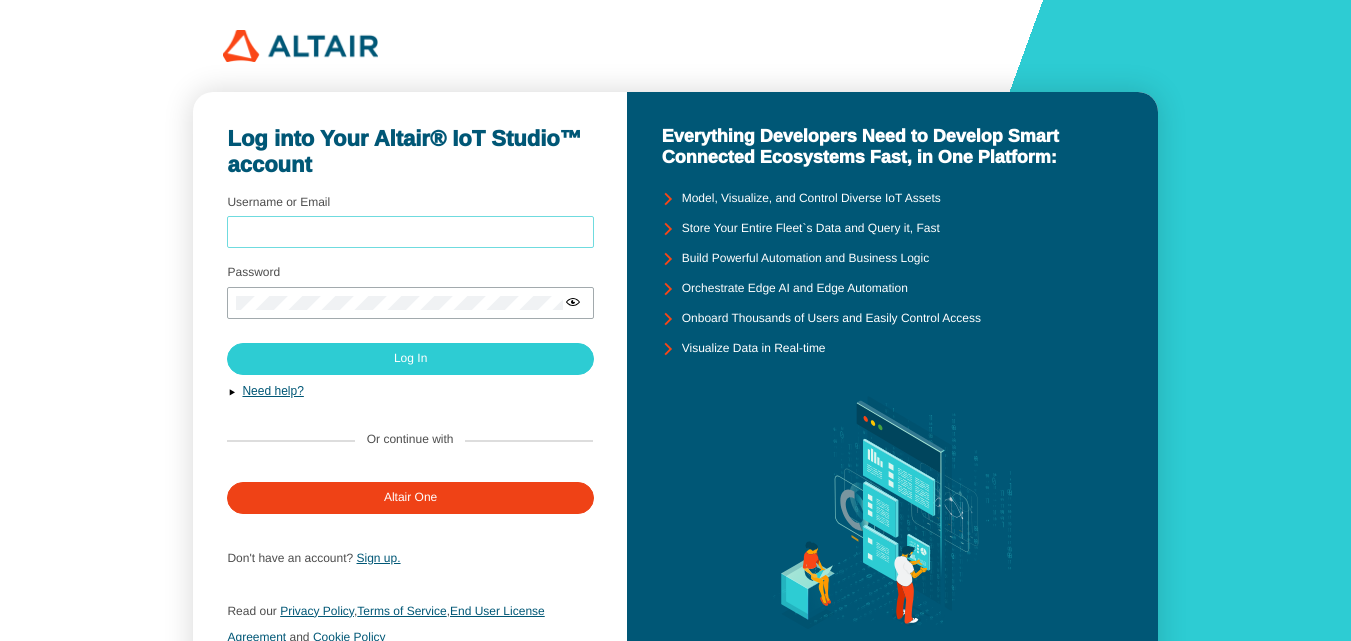 click on "Username or Email" at bounding box center [410, 233] 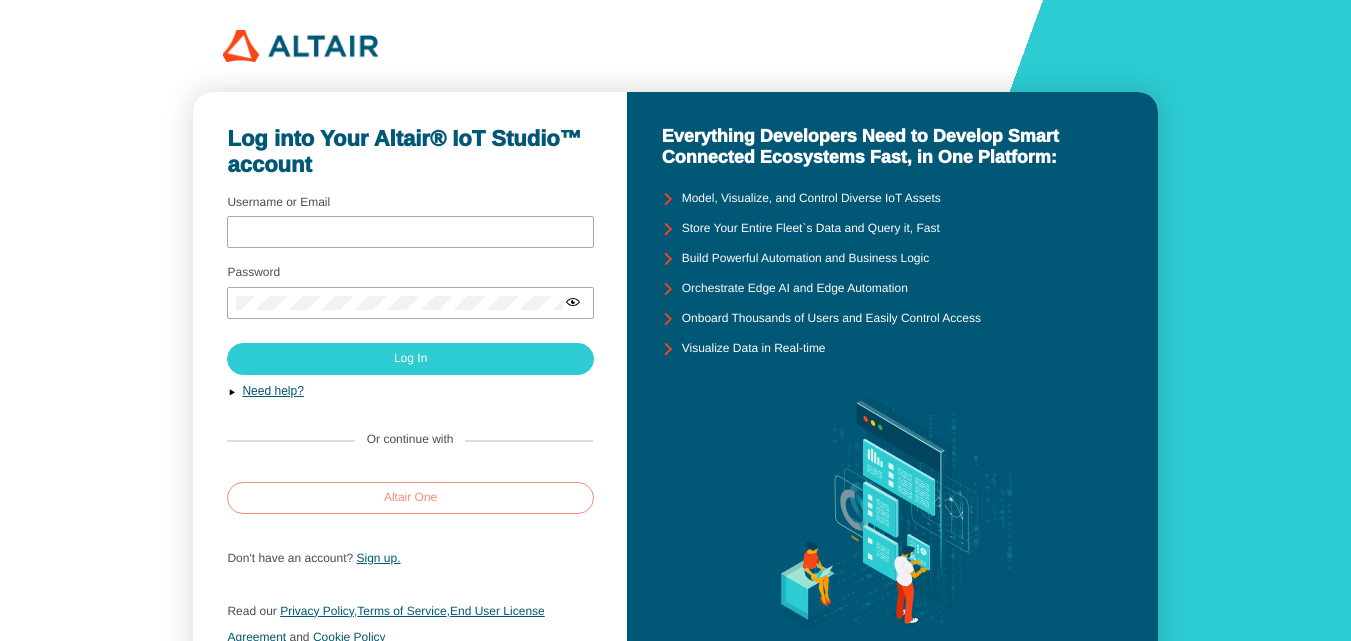 click on "Altair One" at bounding box center (410, 498) 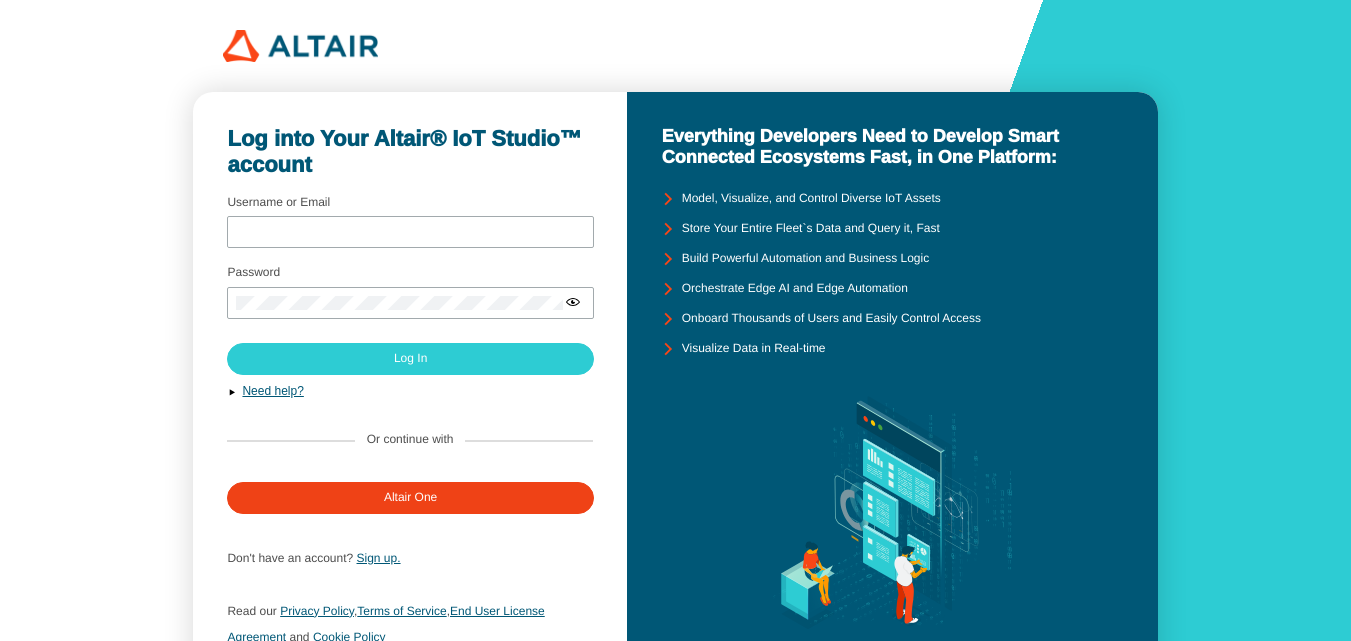 scroll, scrollTop: 0, scrollLeft: 0, axis: both 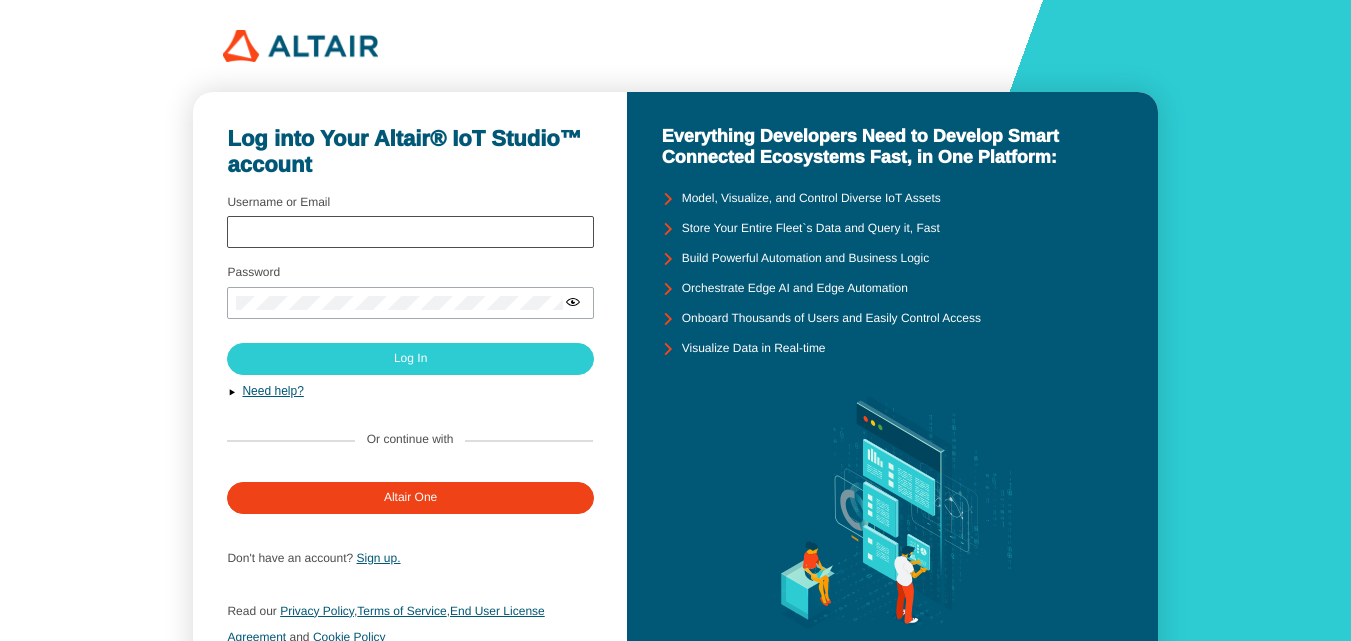 click at bounding box center (410, 232) 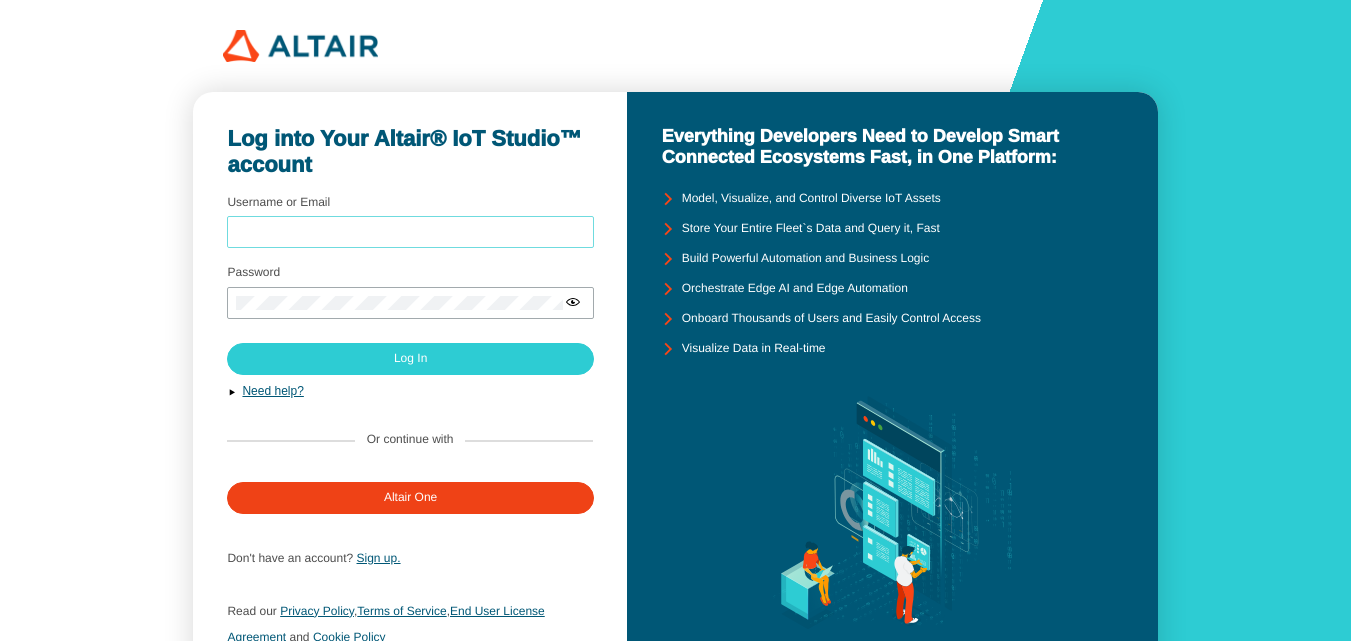 click on "Username or Email" at bounding box center [410, 233] 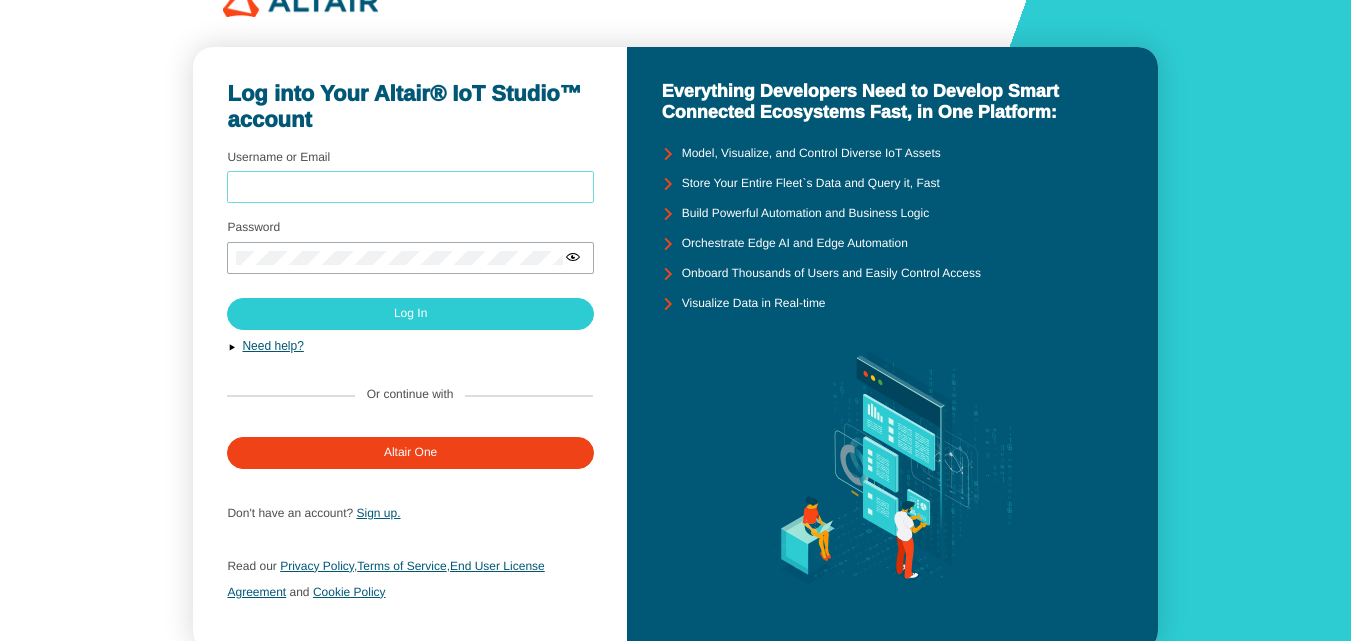 scroll, scrollTop: 43, scrollLeft: 0, axis: vertical 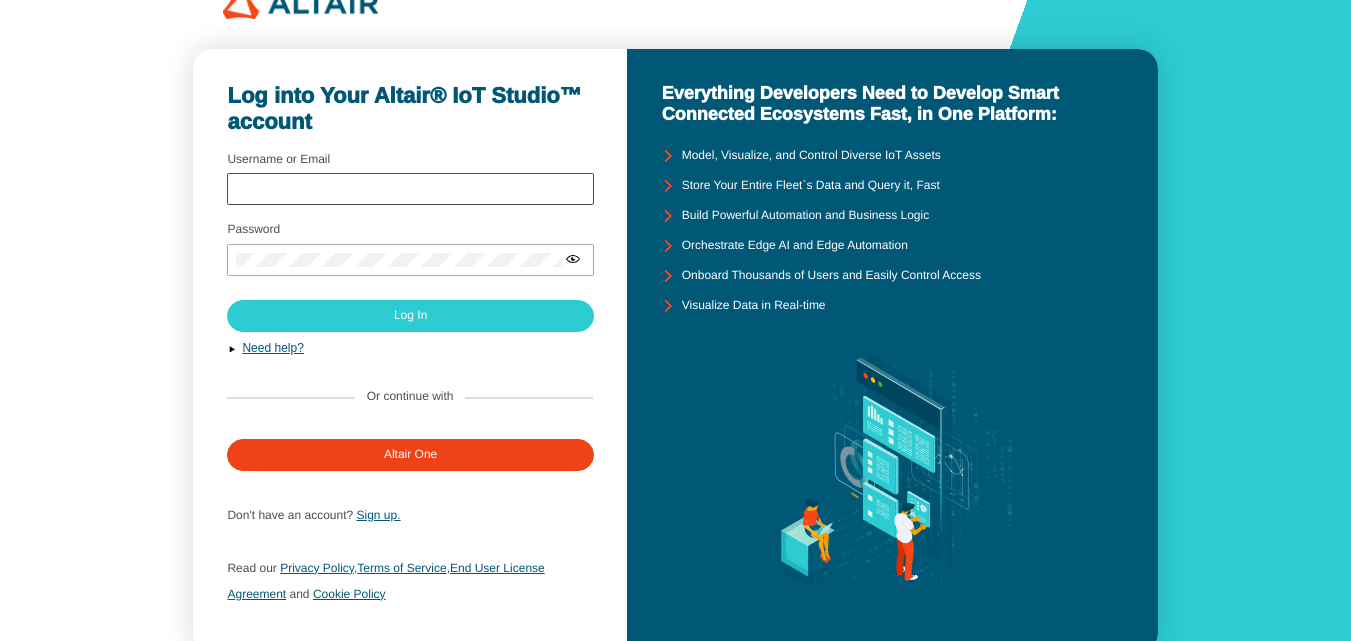 click at bounding box center [410, 189] 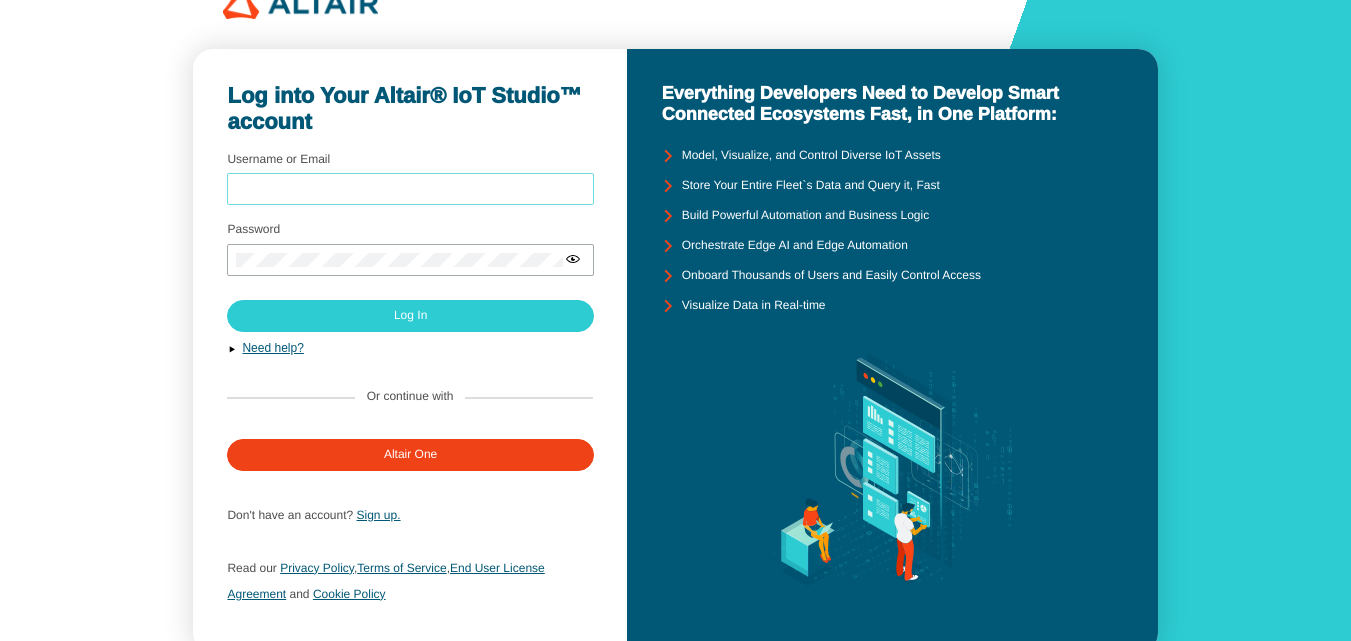 click on "Username or Email" at bounding box center (410, 190) 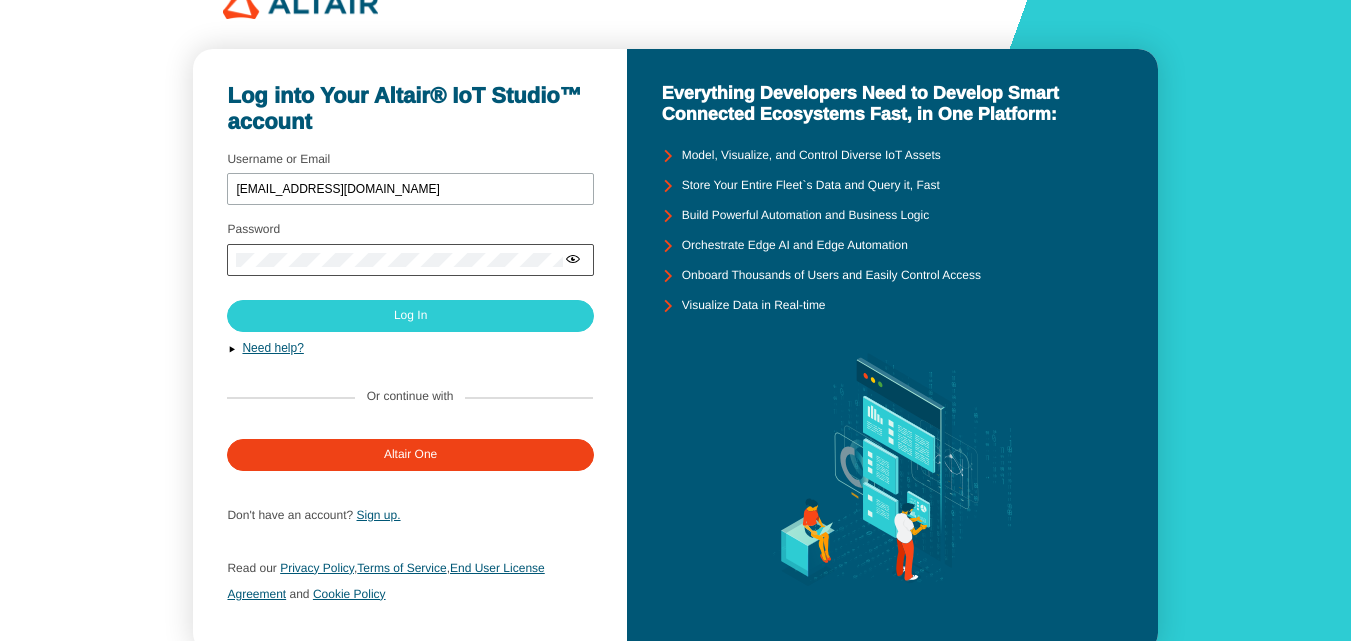 click at bounding box center [410, 260] 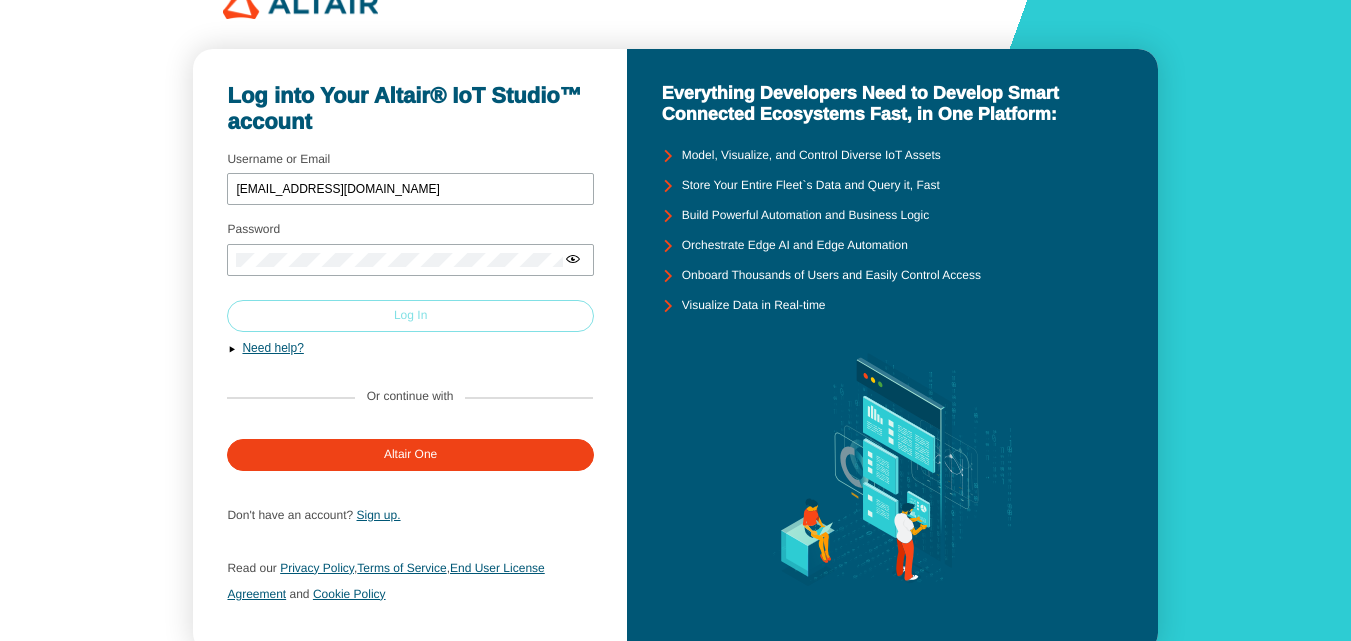 click on "Log In" at bounding box center [0, 0] 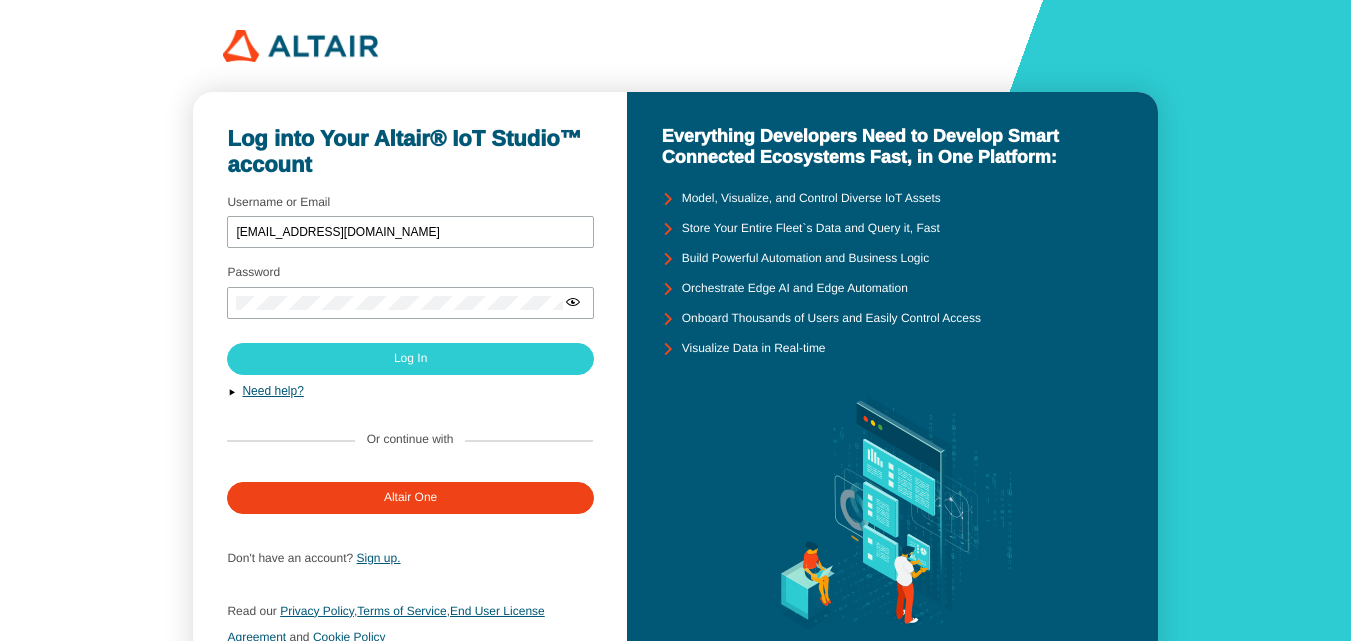 scroll, scrollTop: 0, scrollLeft: 0, axis: both 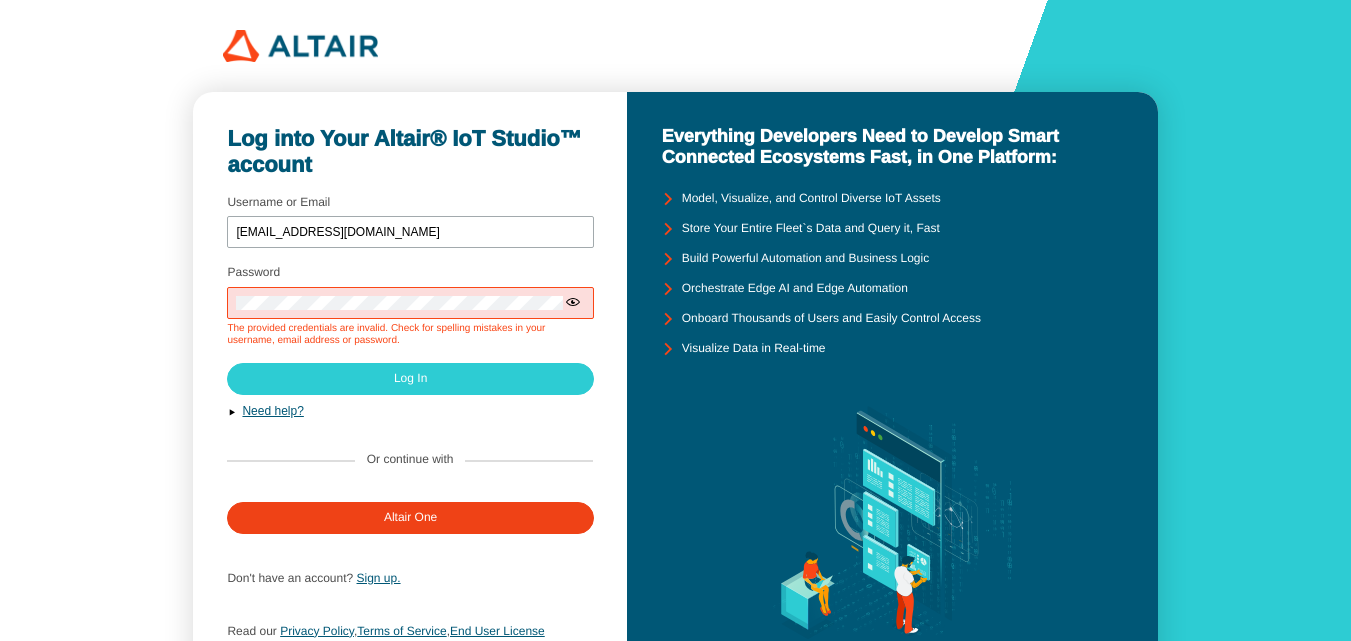 click at bounding box center [573, 302] 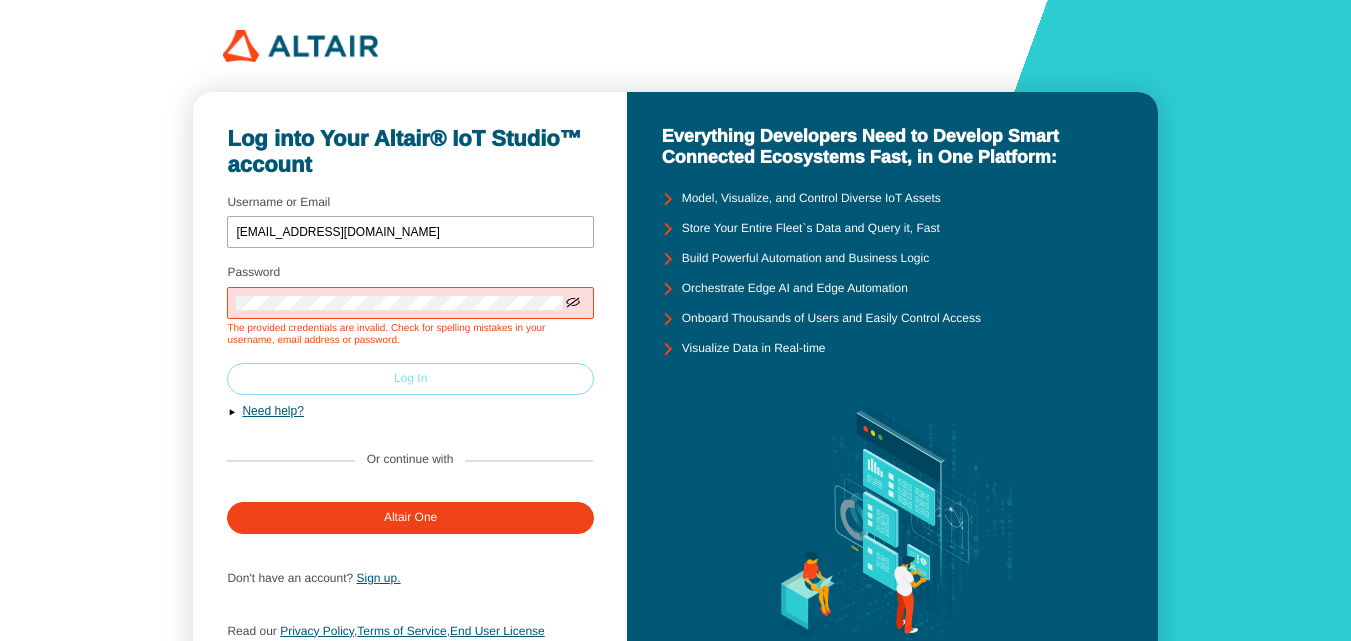 click on "Log In" at bounding box center [410, 379] 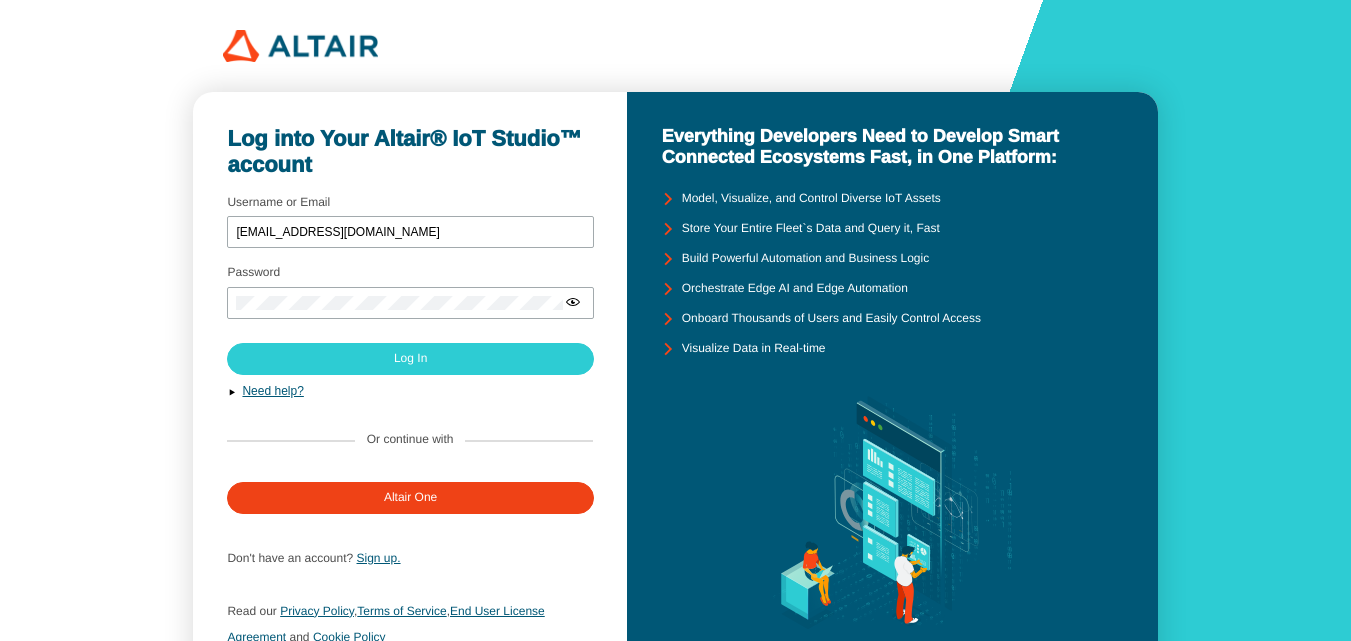 scroll, scrollTop: 0, scrollLeft: 0, axis: both 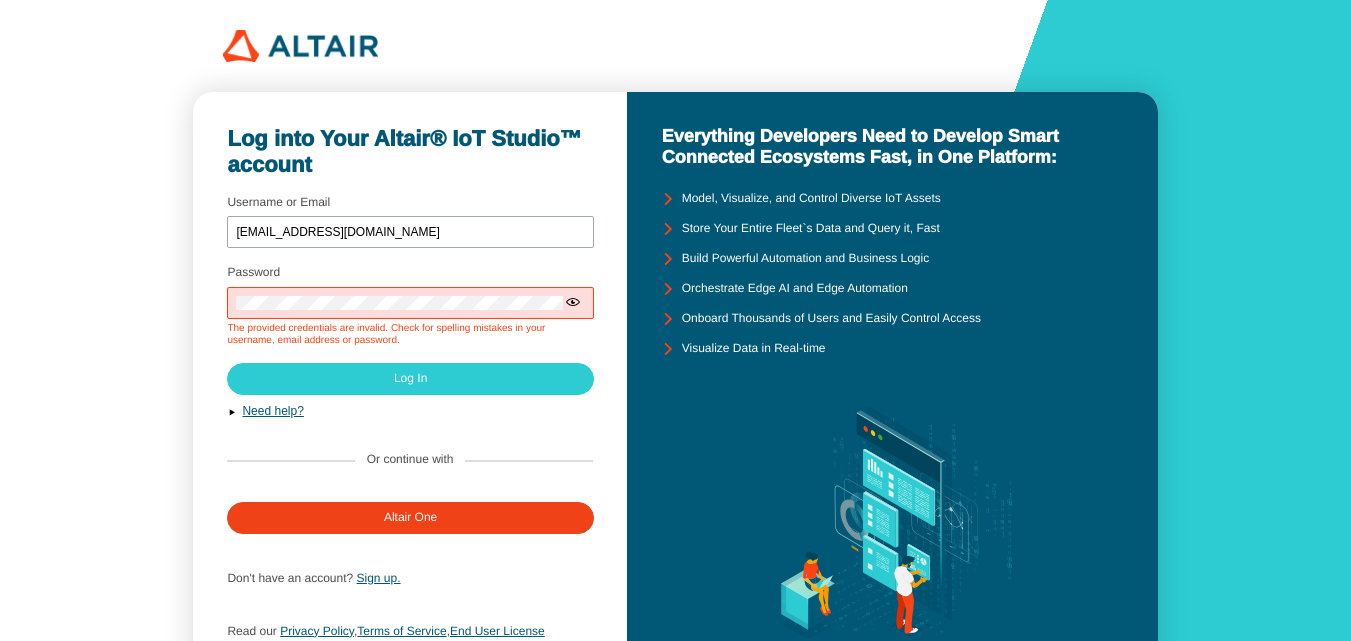 click at bounding box center [573, 302] 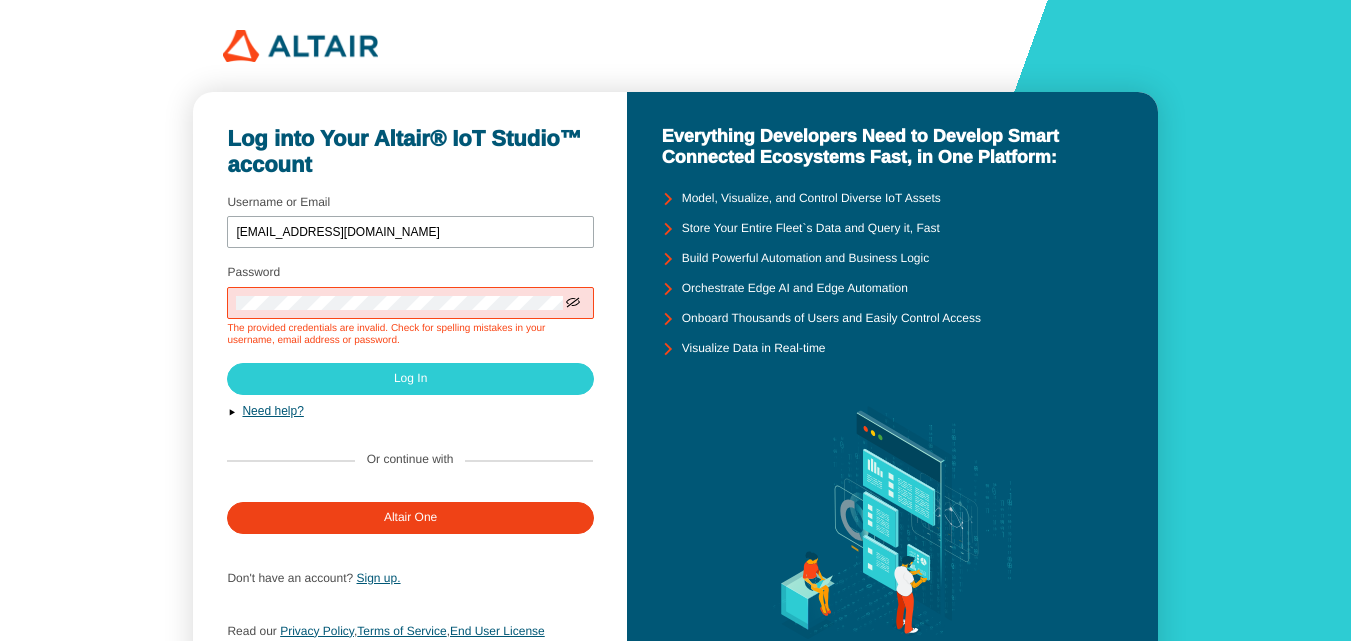 click on "Log into Your Altair® IoT Studio™ account
Username or Email
fisabilialhikam@gmail.com
Password
The provided credentials are invalid. Check for spelling mistakes in your username, email address or password." at bounding box center (410, 404) 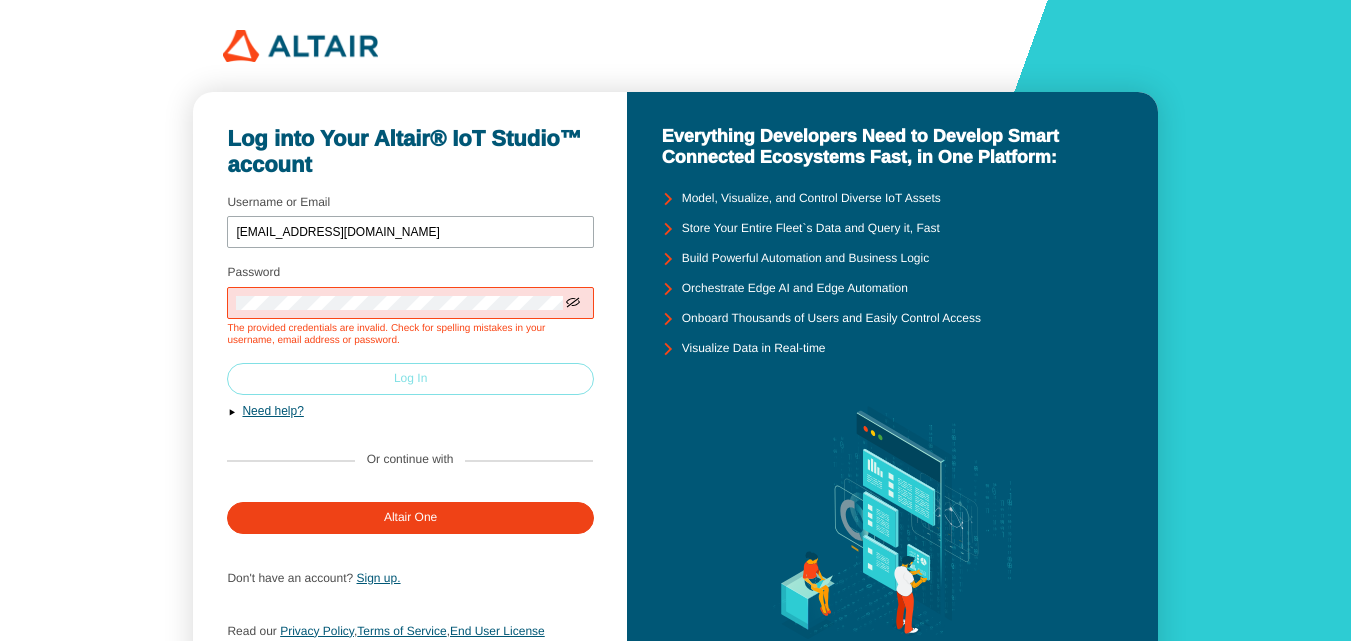 click on "Log In" at bounding box center [410, 379] 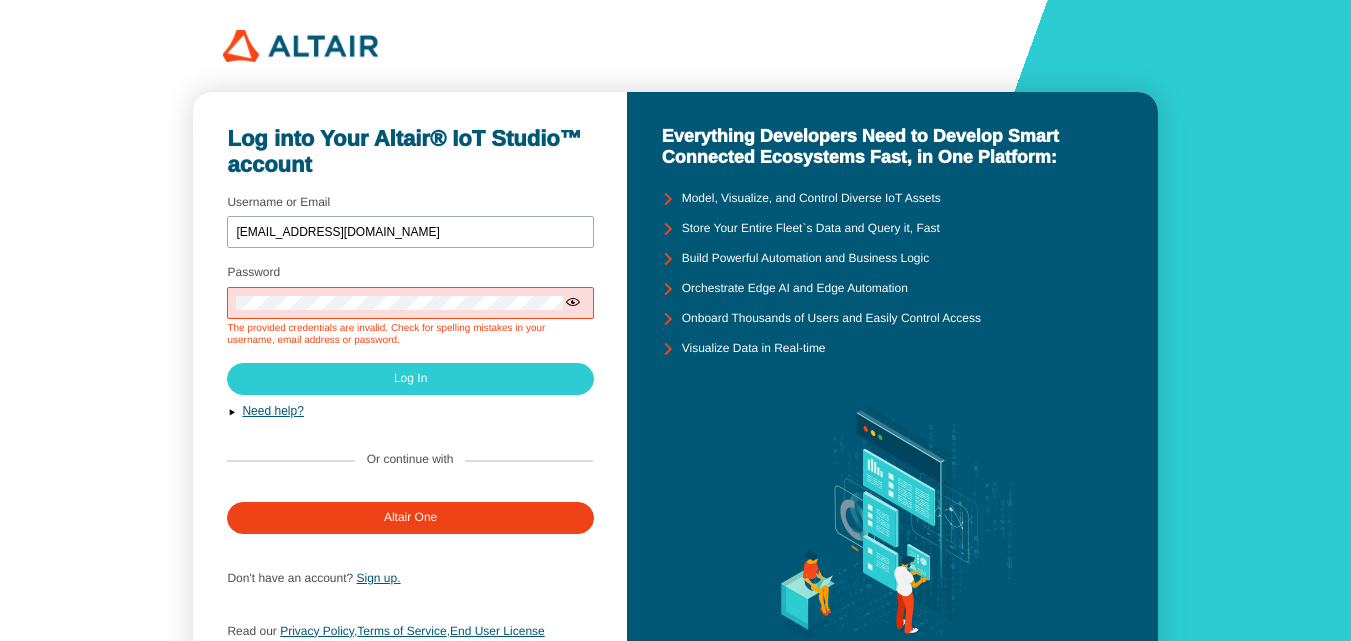 scroll, scrollTop: 0, scrollLeft: 0, axis: both 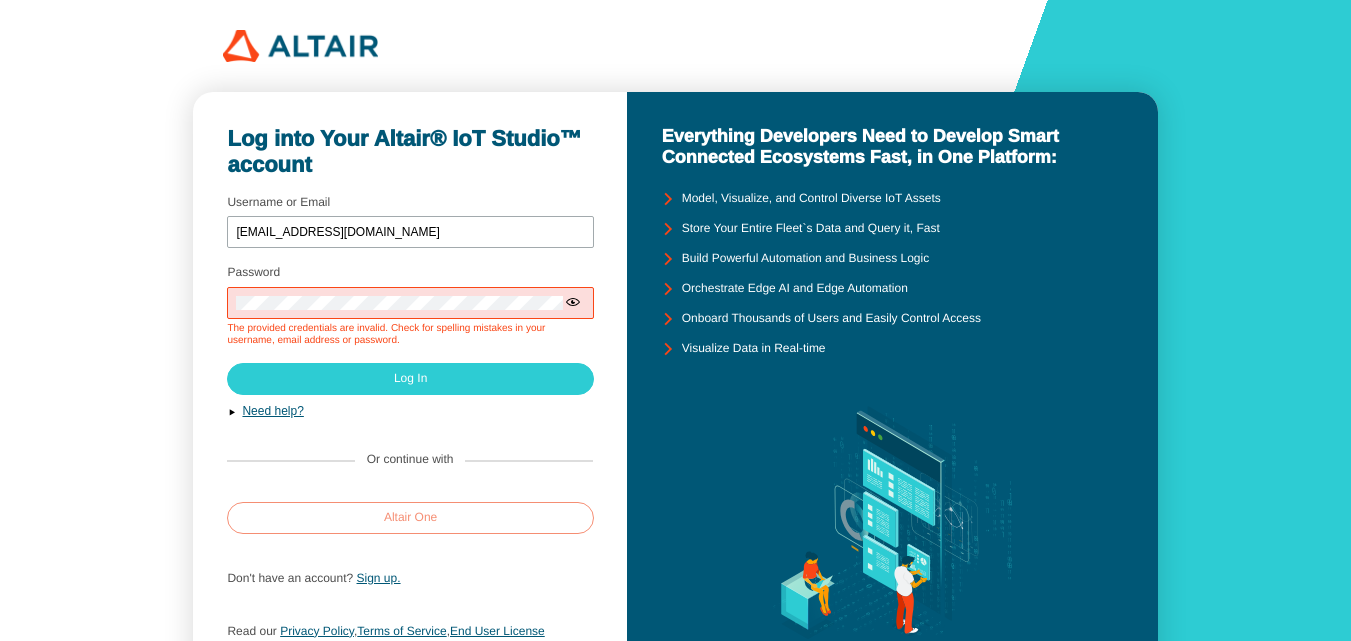 click on "Altair One" at bounding box center (0, 0) 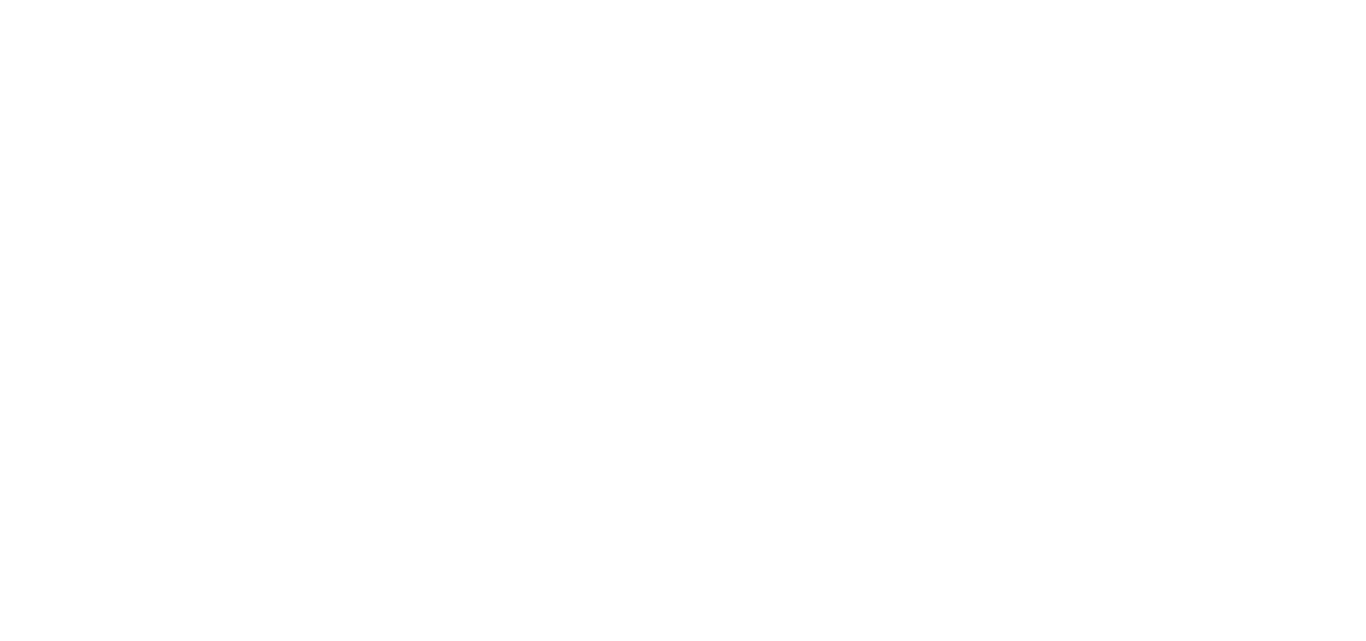 scroll, scrollTop: 0, scrollLeft: 0, axis: both 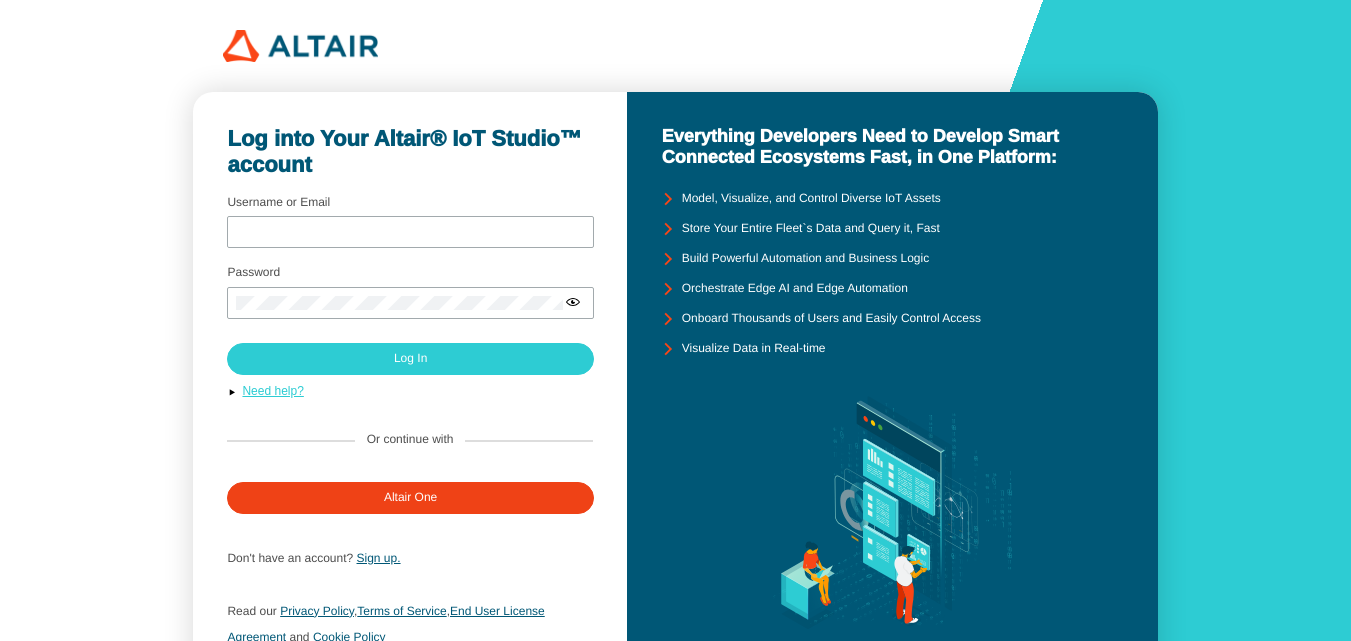 click on "Need help?" at bounding box center [272, 391] 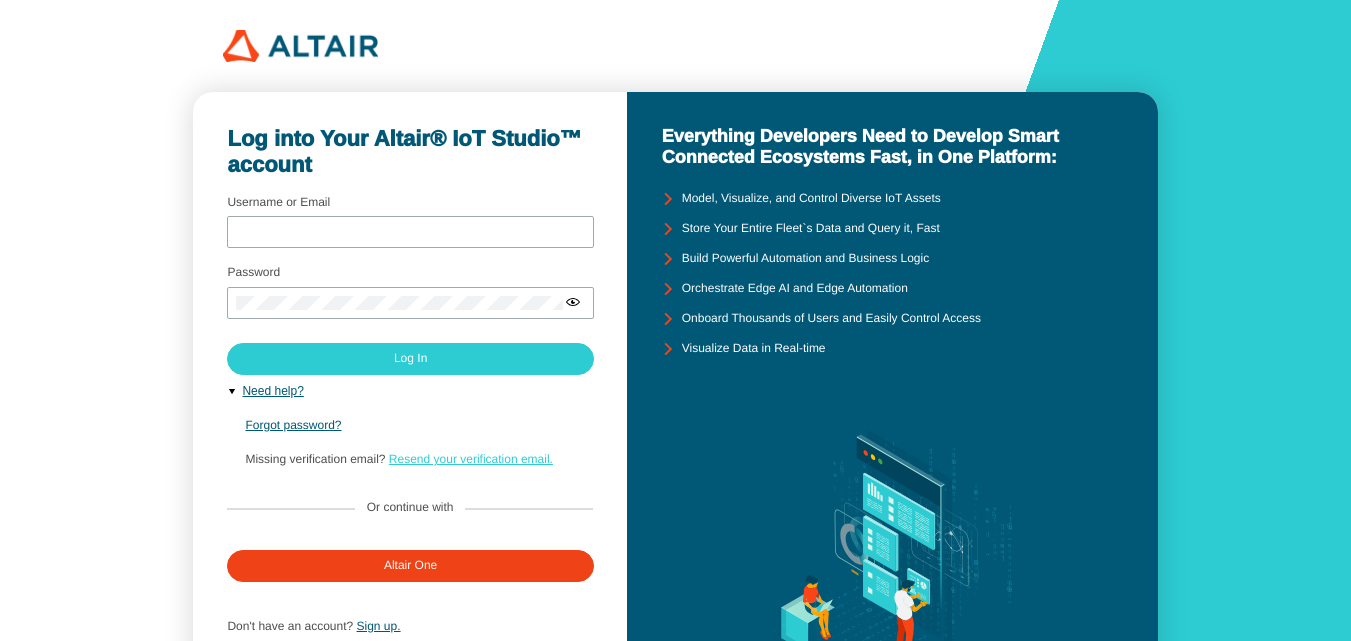 click on "Resend your verification email." at bounding box center (471, 459) 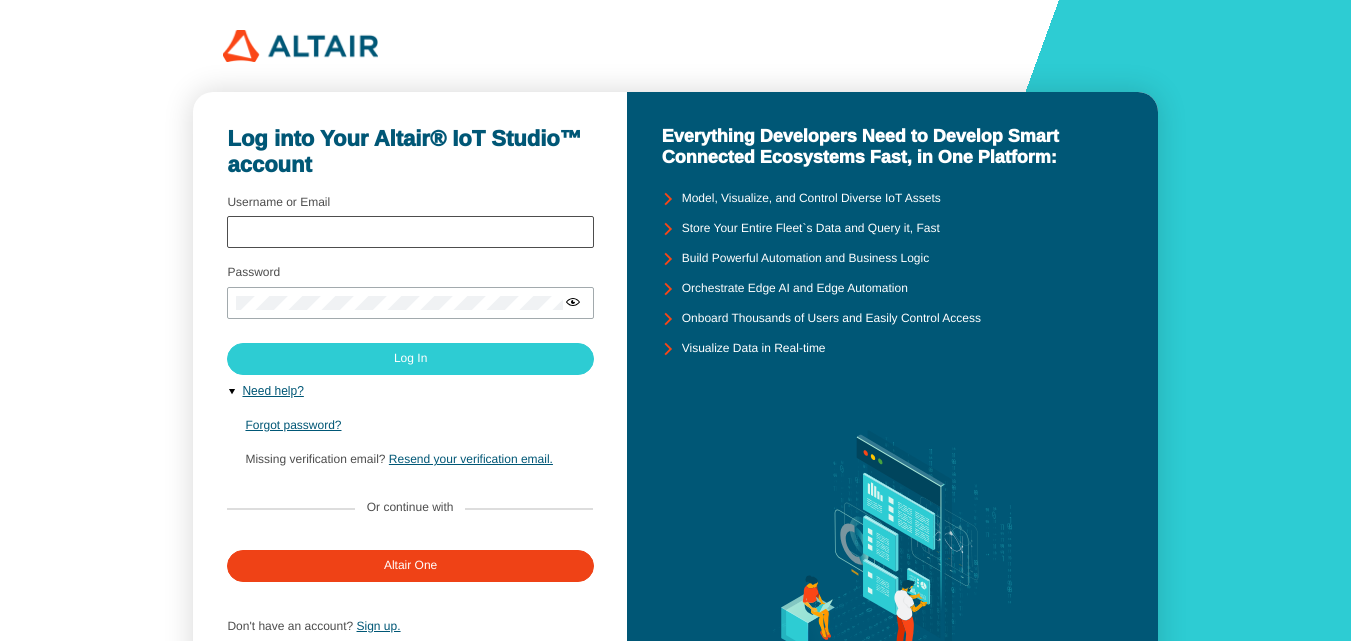 click at bounding box center (410, 232) 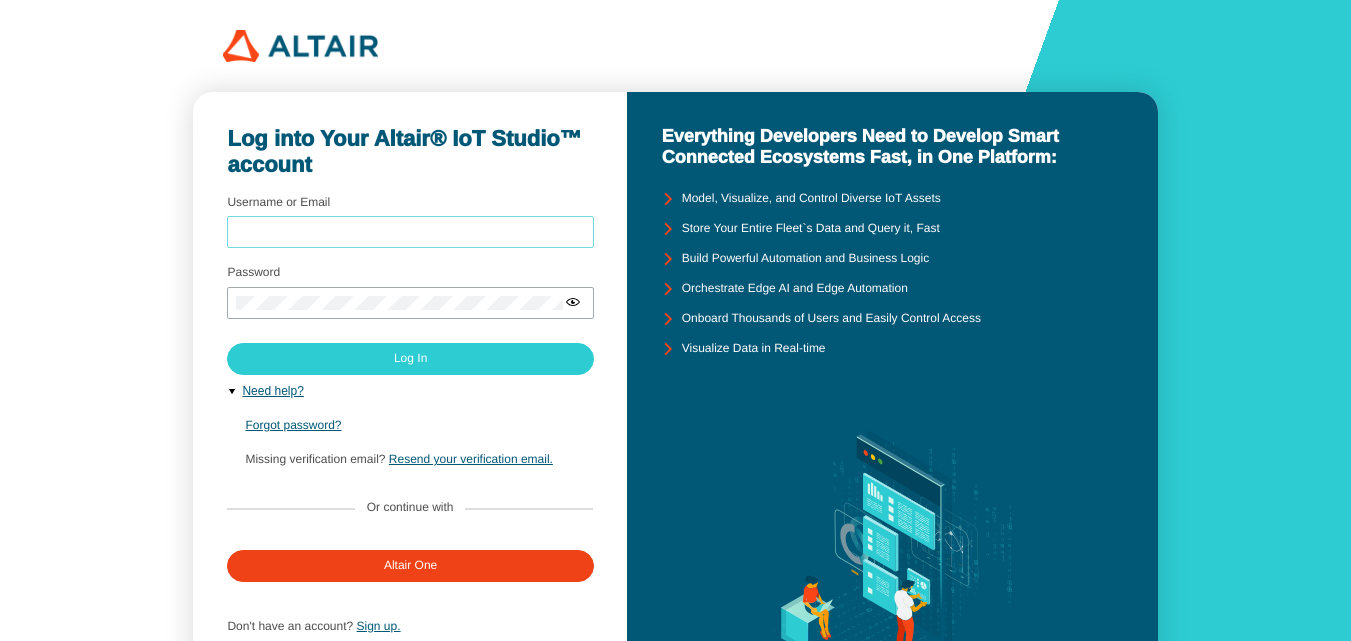 click on "Username or Email" at bounding box center (410, 233) 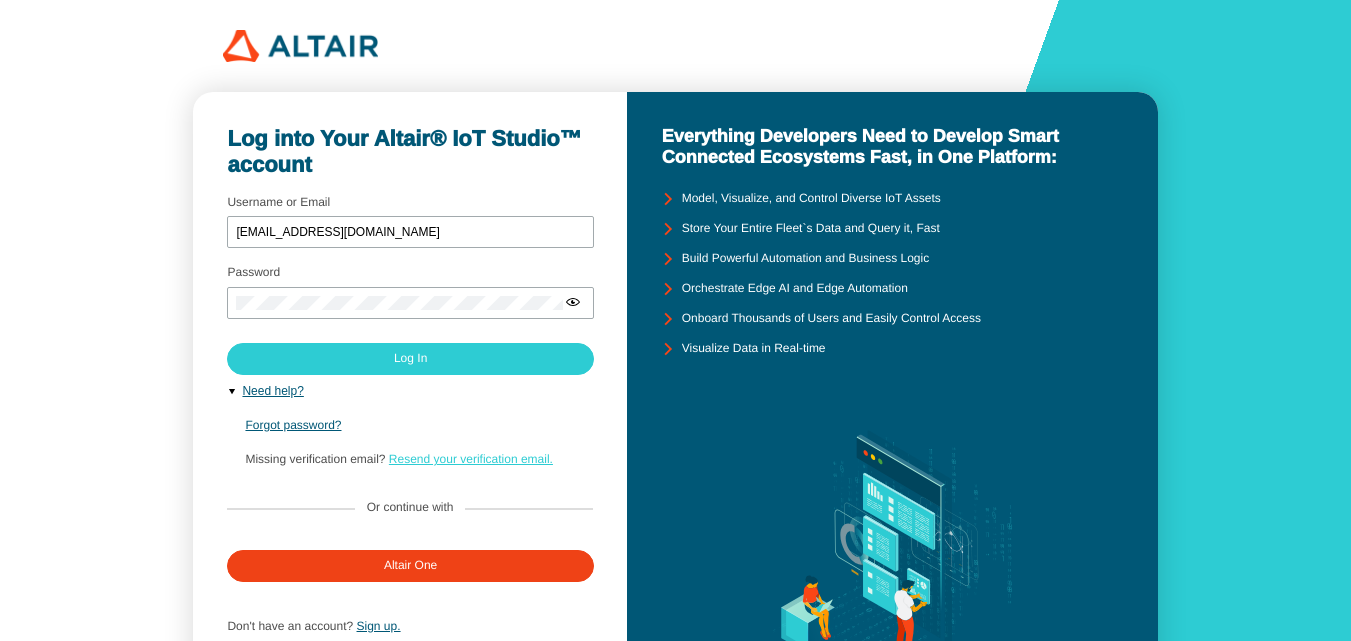 click on "Resend your verification email." at bounding box center [471, 459] 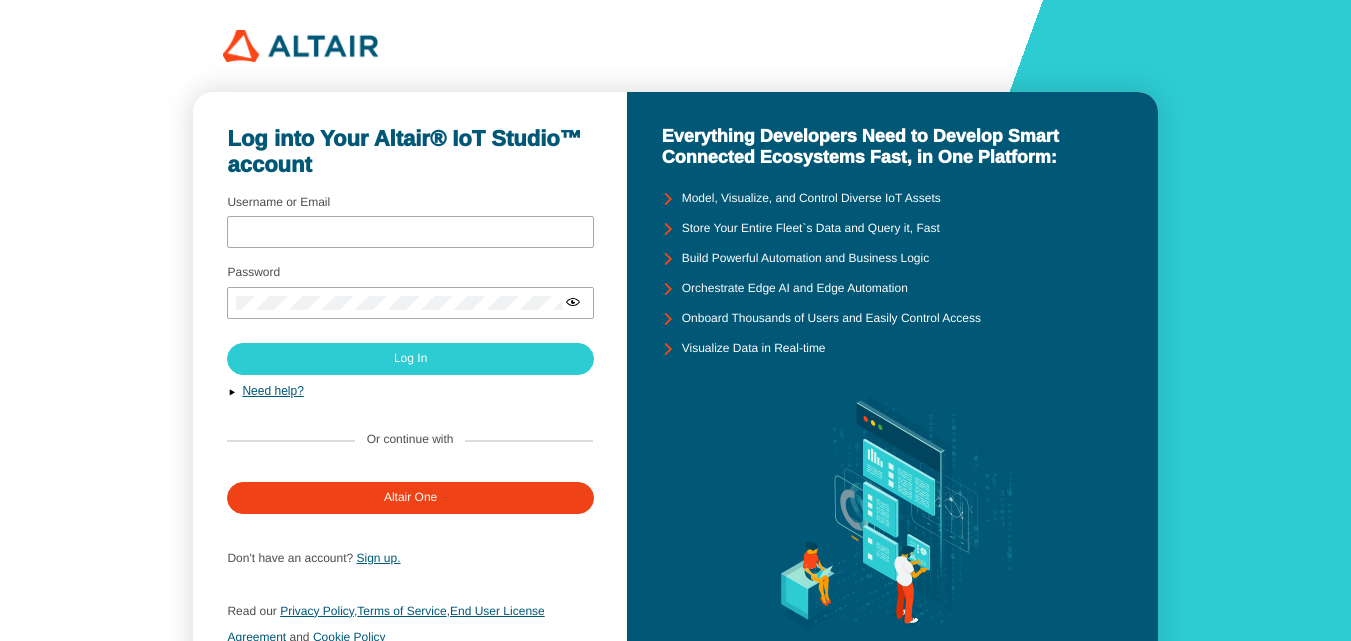 scroll, scrollTop: 0, scrollLeft: 0, axis: both 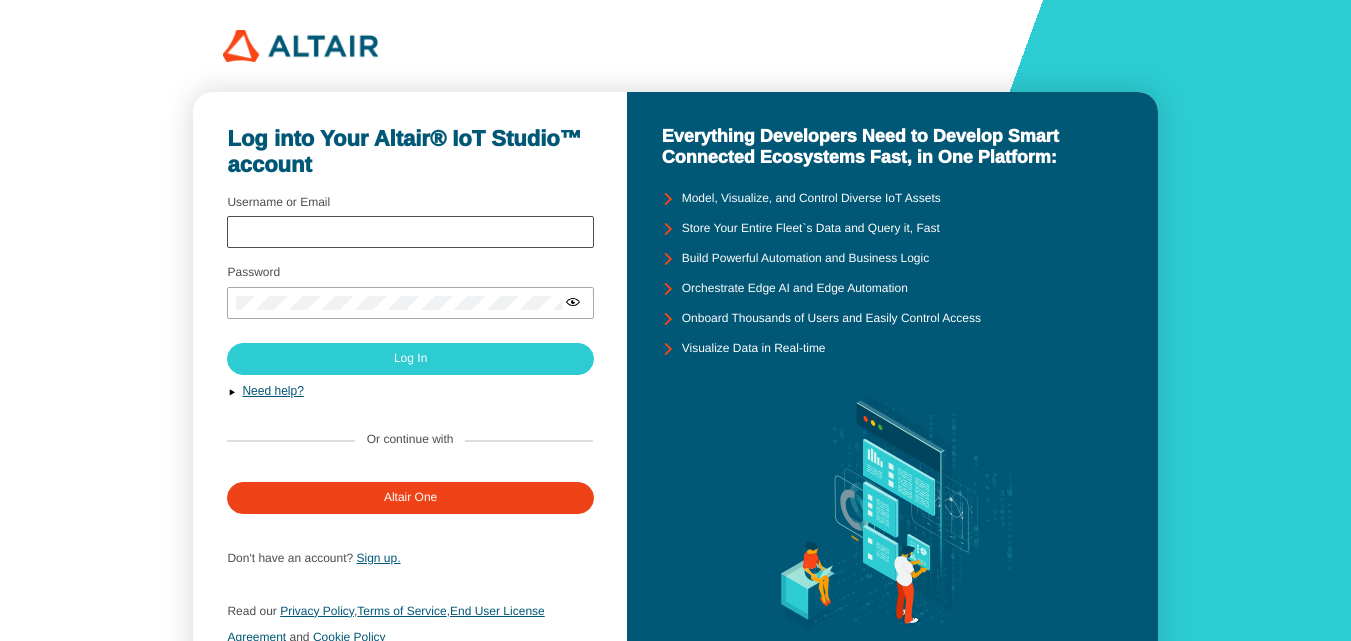 click at bounding box center [410, 232] 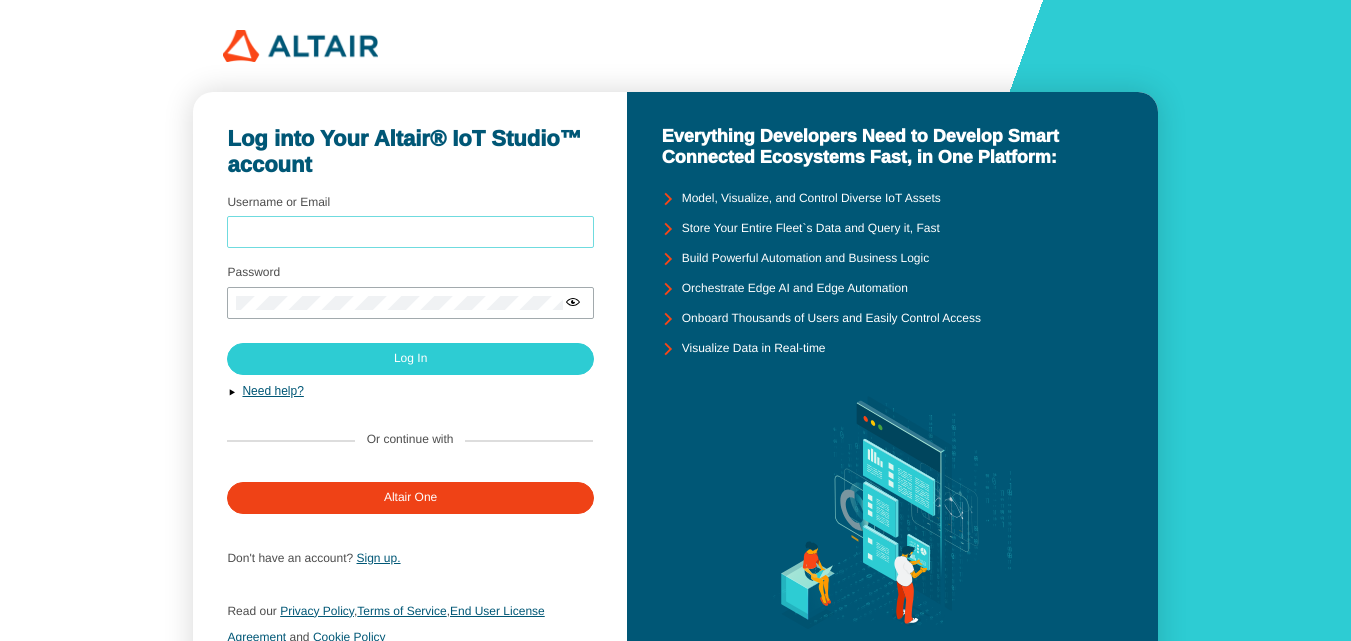 click on "Username or Email" at bounding box center [410, 233] 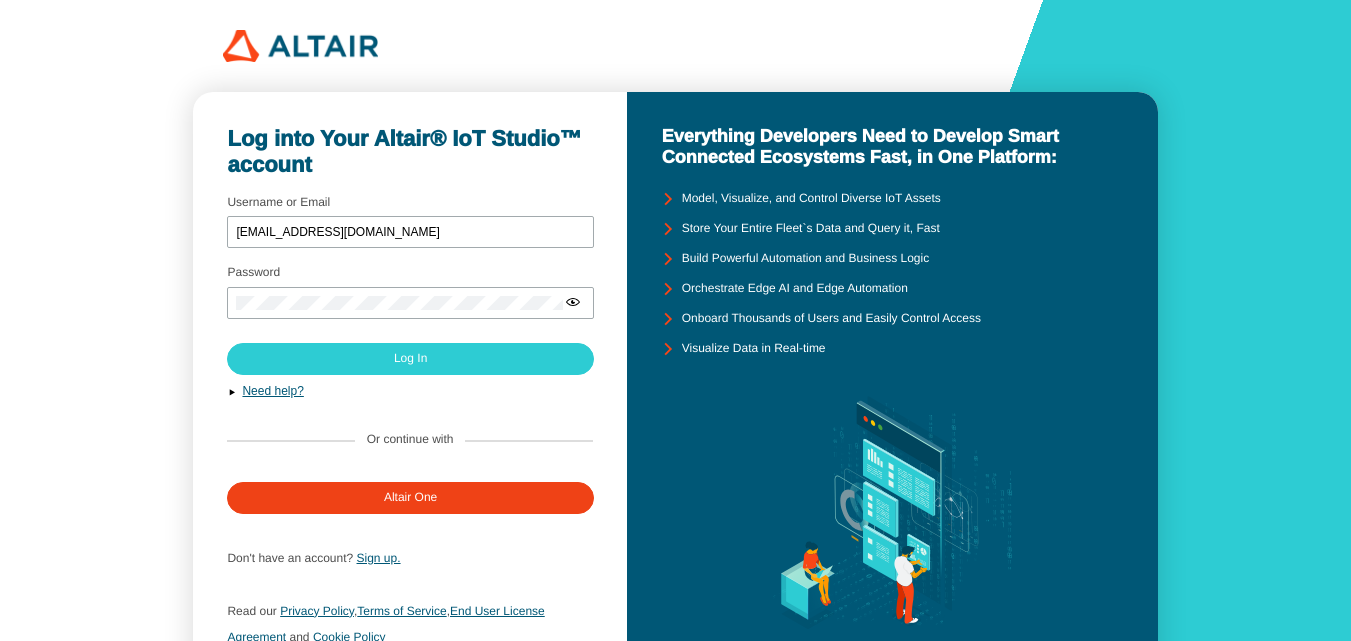 scroll, scrollTop: 0, scrollLeft: 0, axis: both 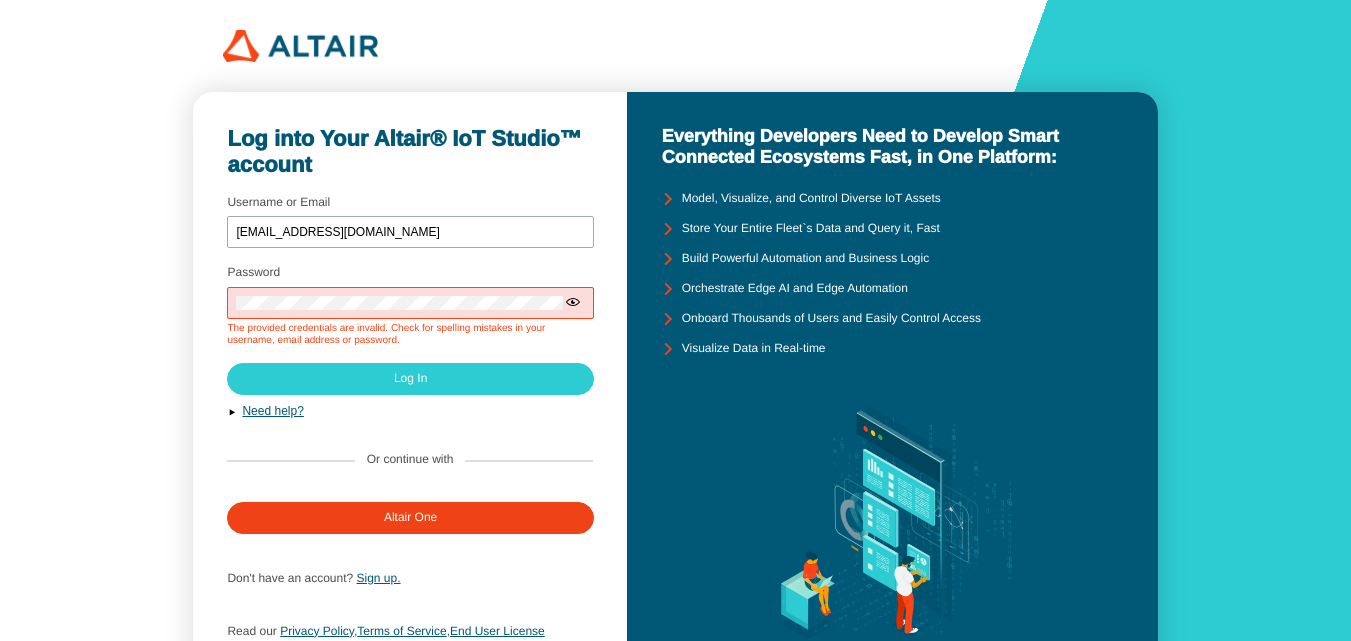 click at bounding box center [573, 302] 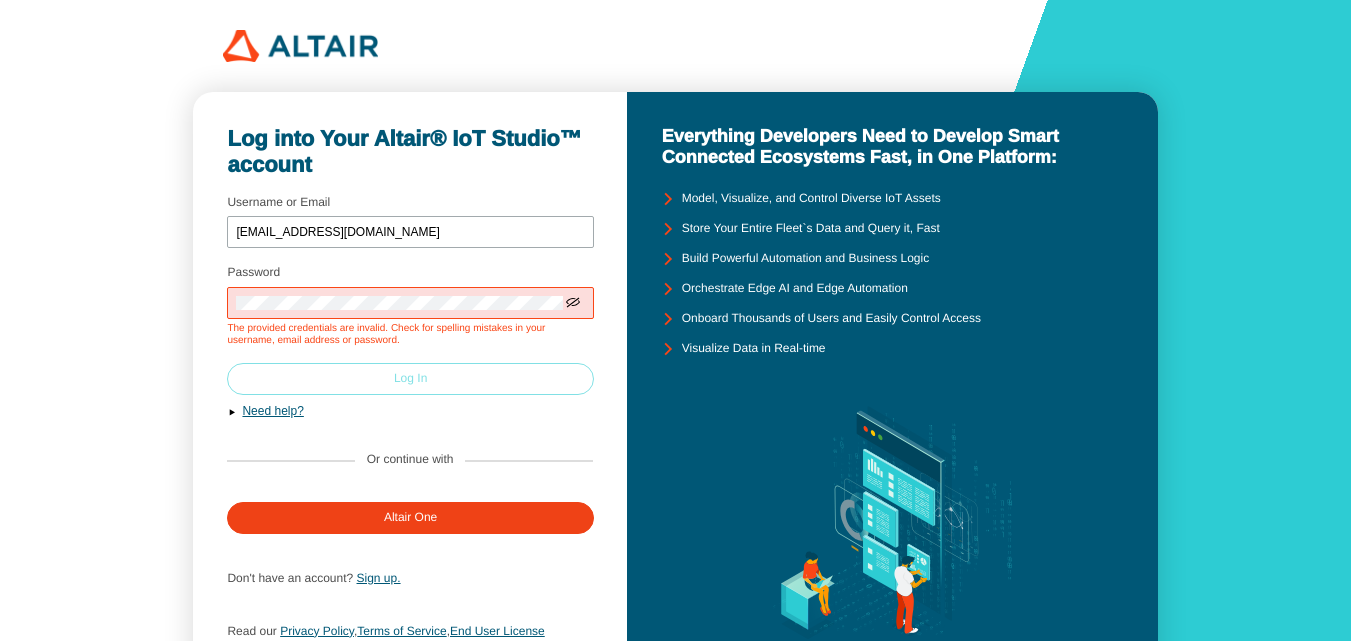 click on "Log In" at bounding box center (410, 379) 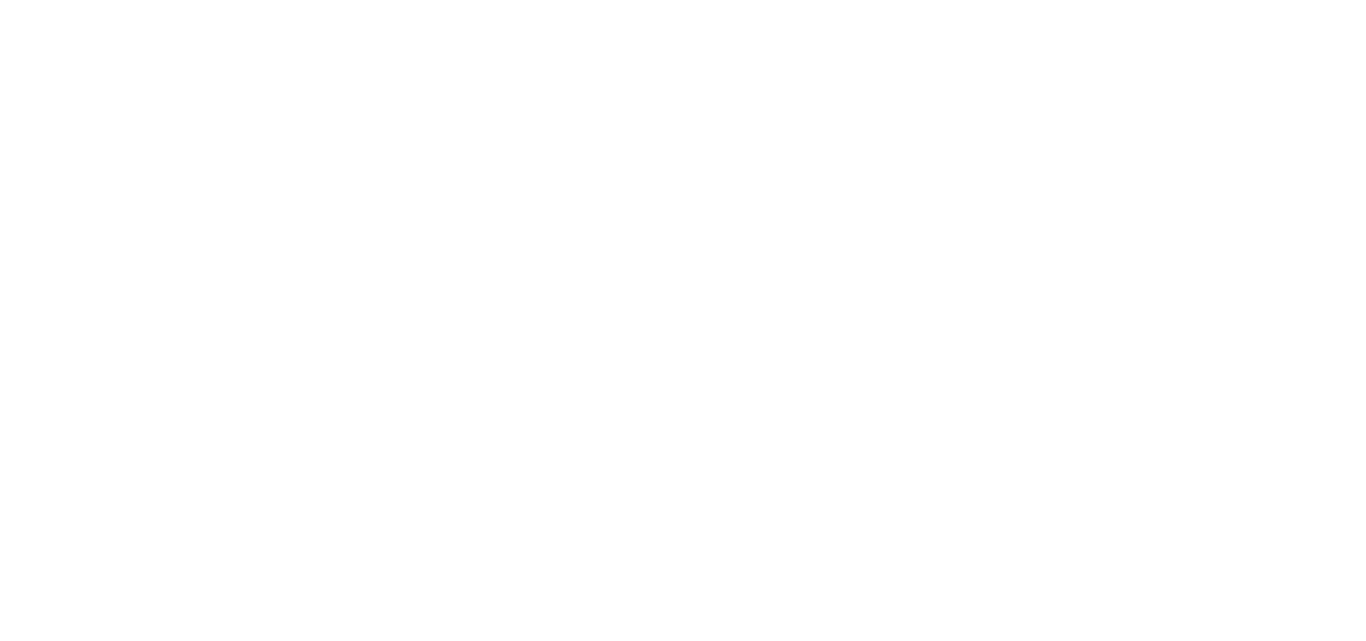 scroll, scrollTop: 0, scrollLeft: 0, axis: both 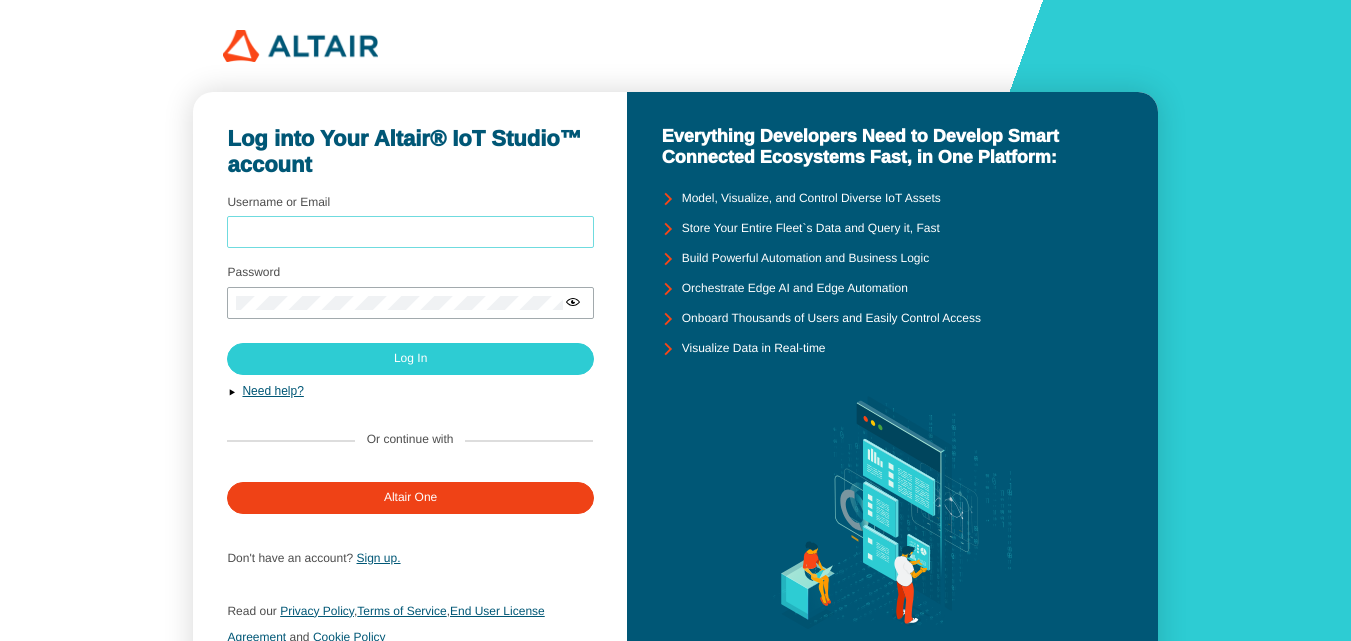 click on "Username or Email" at bounding box center (410, 233) 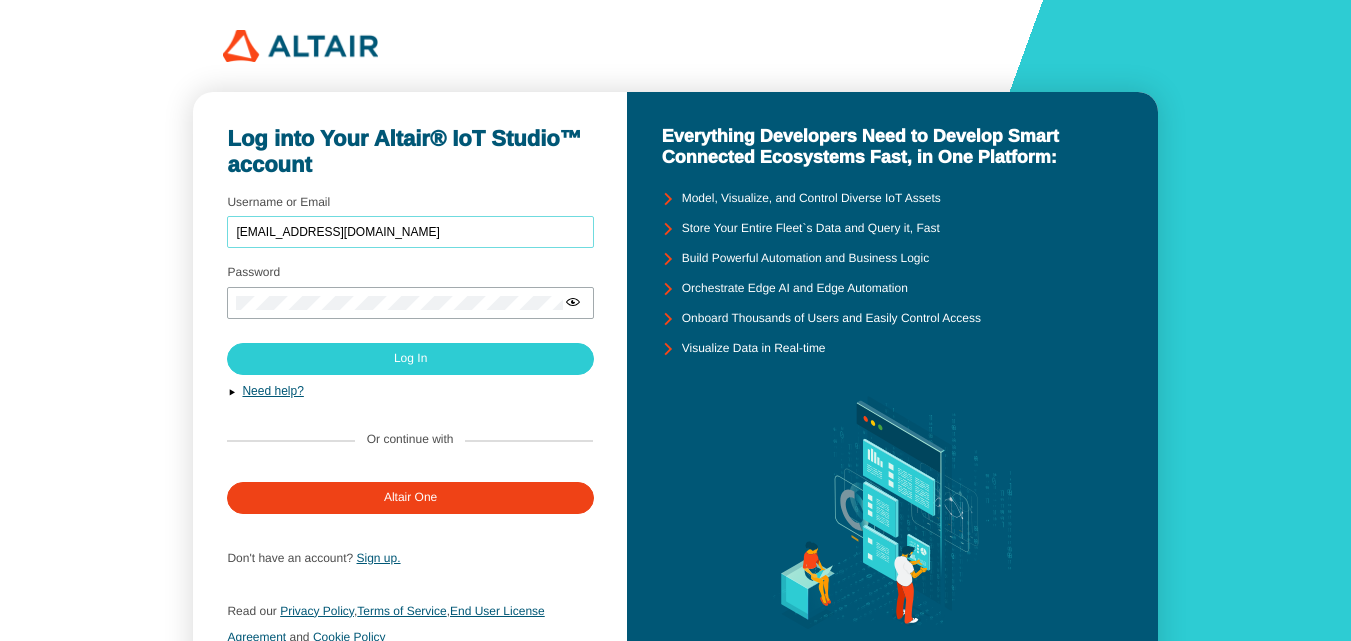 type on "[EMAIL_ADDRESS][DOMAIN_NAME]" 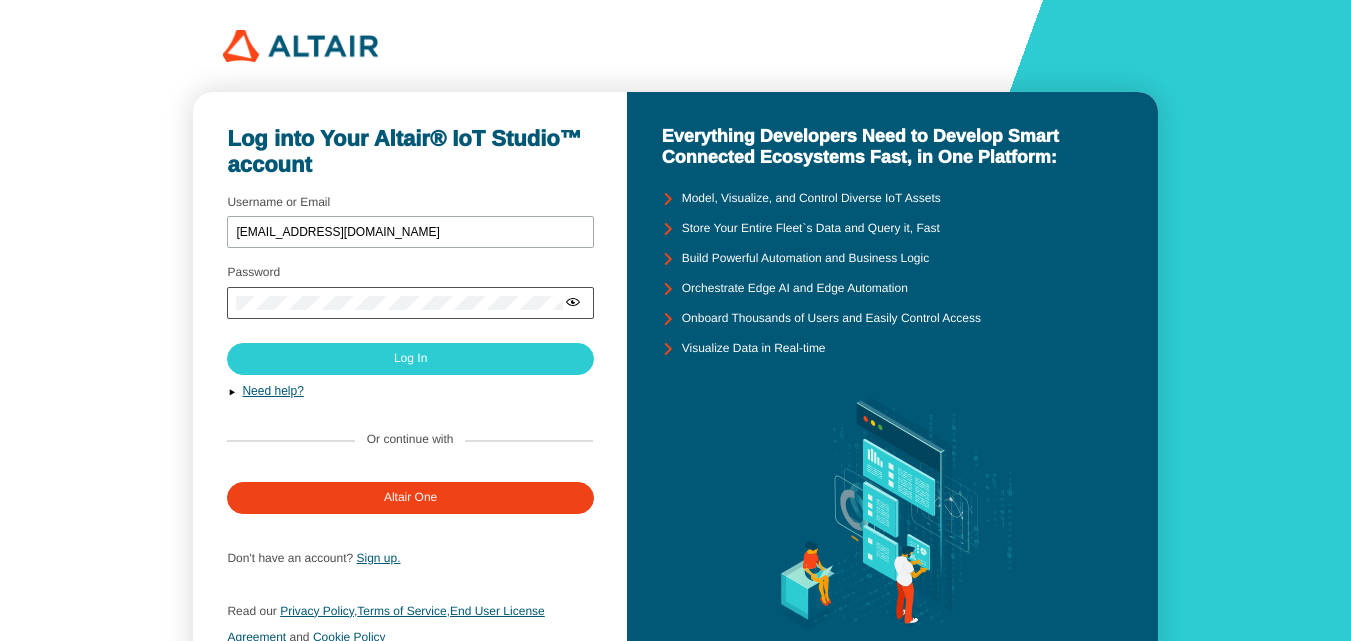click at bounding box center (410, 303) 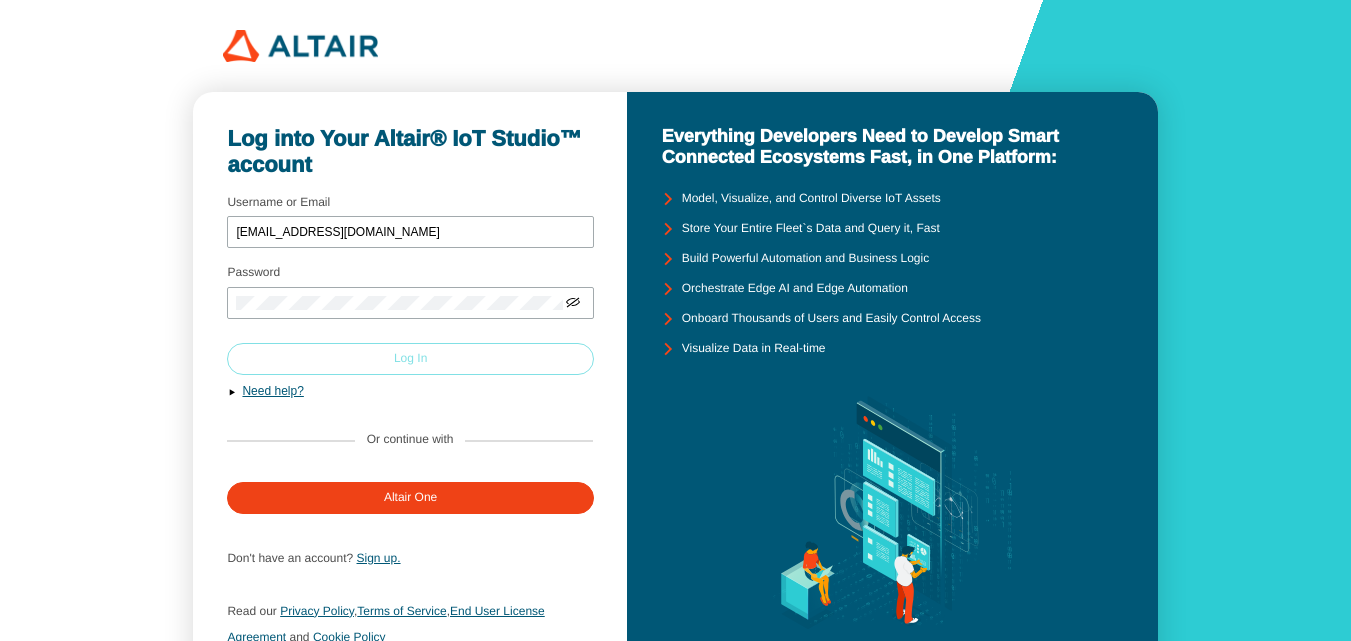 click on "Log In" at bounding box center (410, 359) 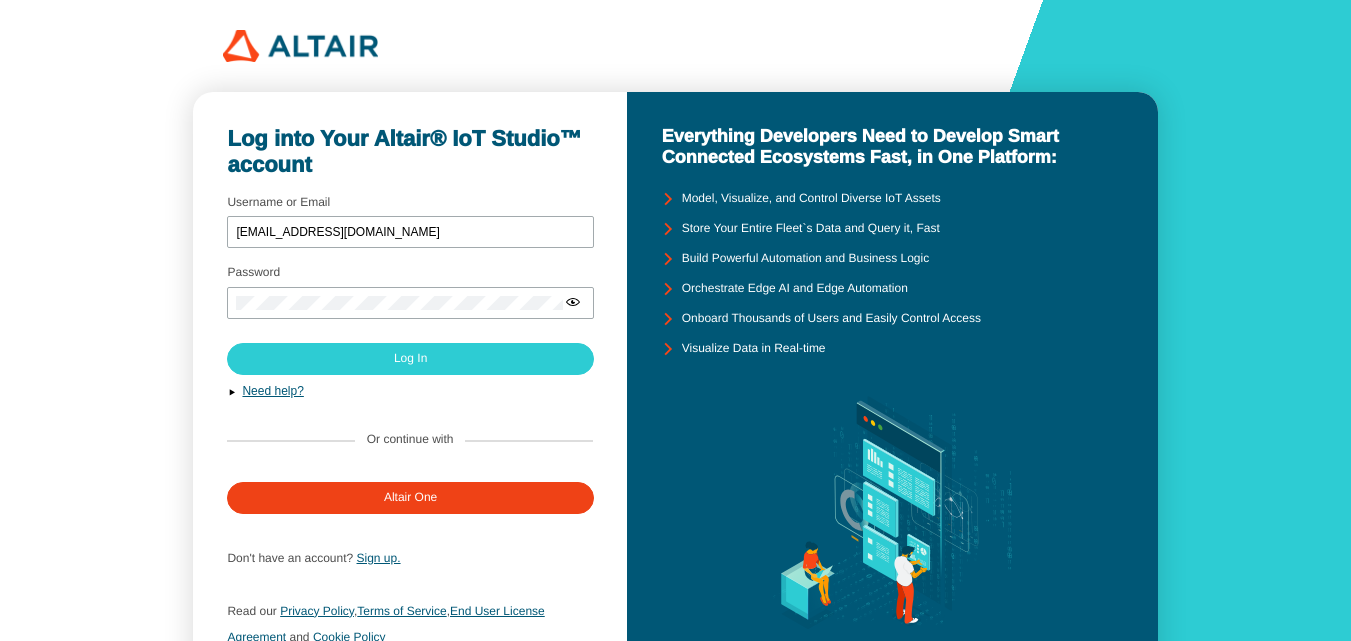 scroll, scrollTop: 0, scrollLeft: 0, axis: both 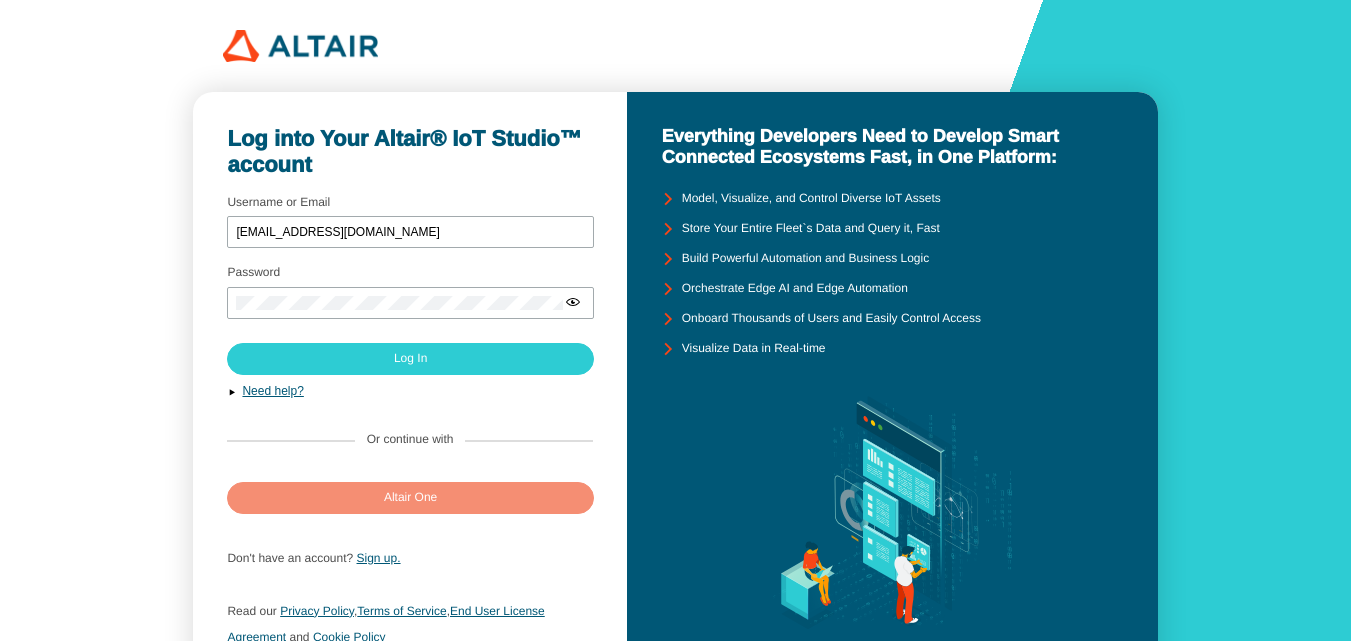 click on "Altair One" at bounding box center (0, 0) 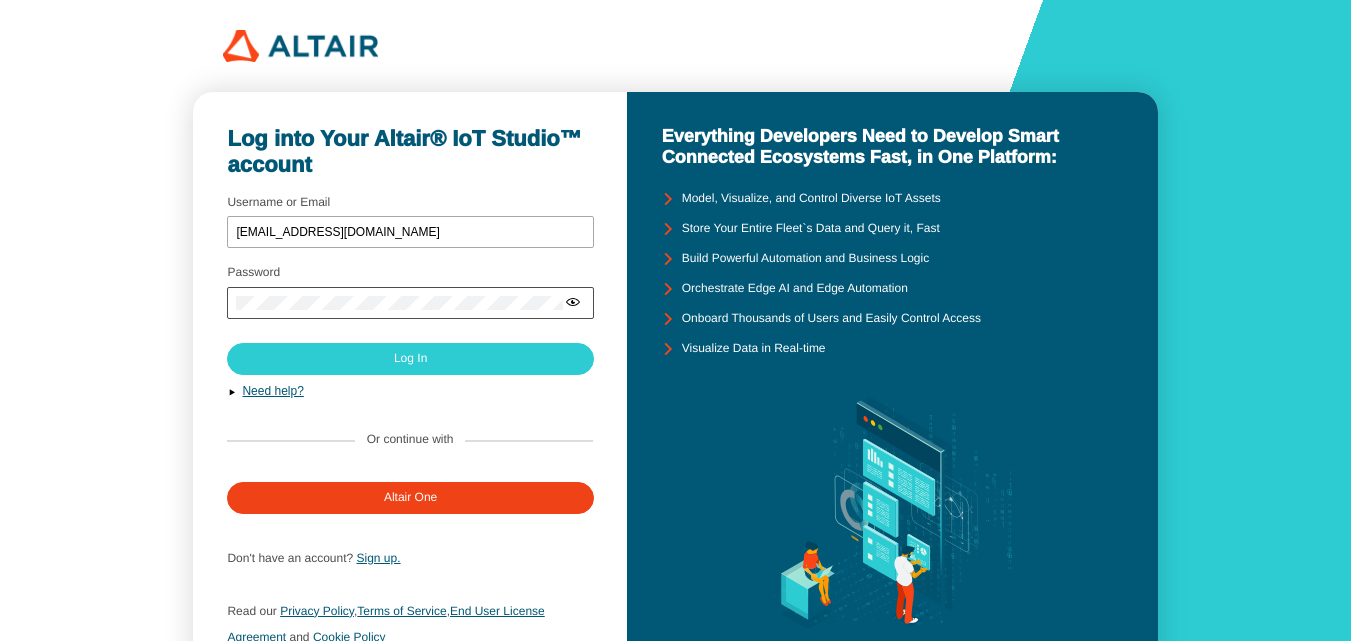 click at bounding box center (573, 302) 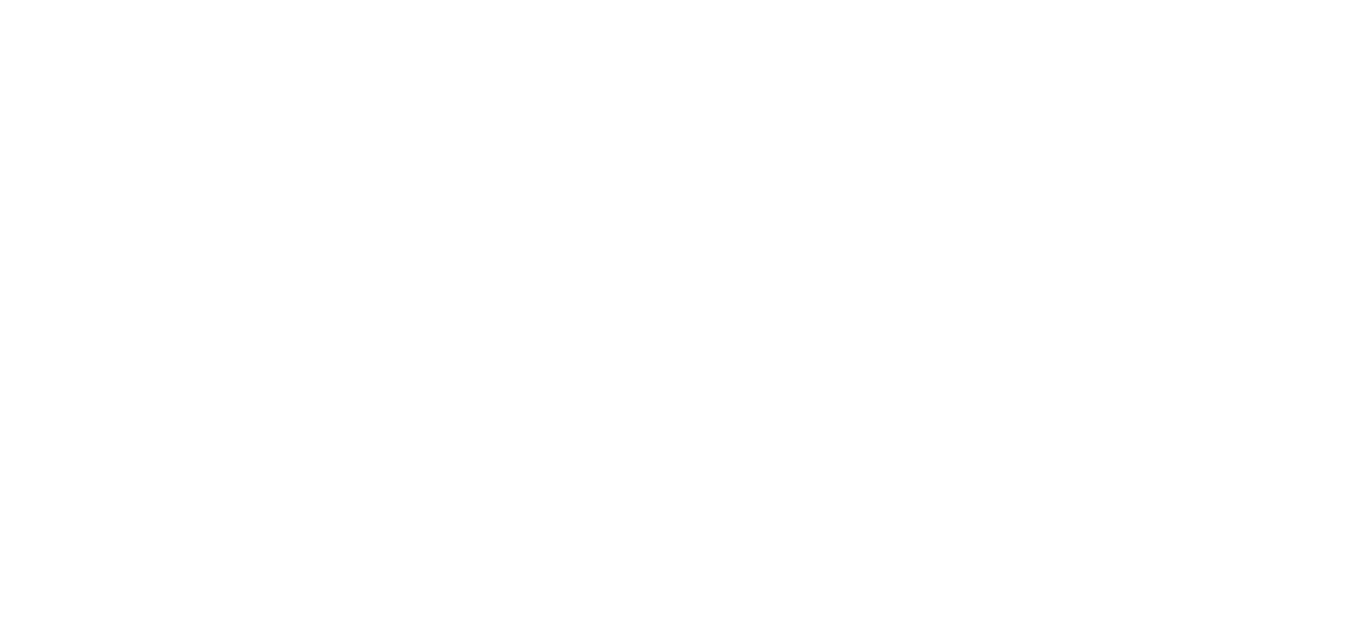 scroll, scrollTop: 0, scrollLeft: 0, axis: both 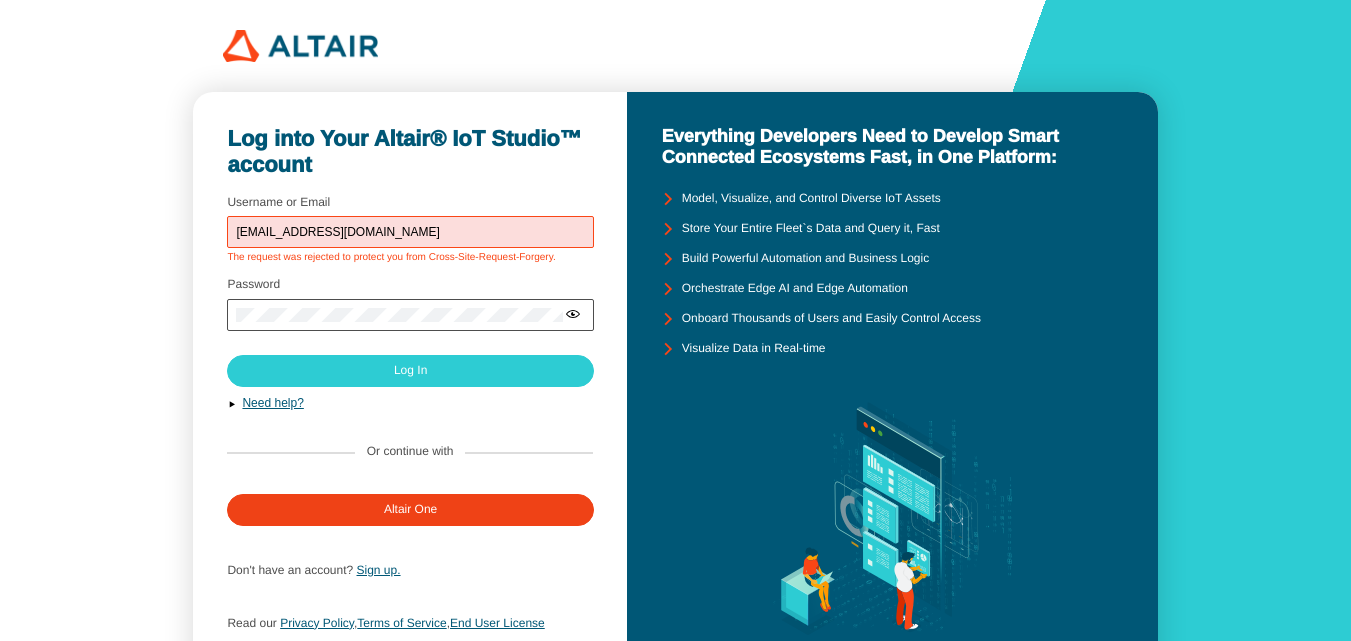 click at bounding box center [573, 314] 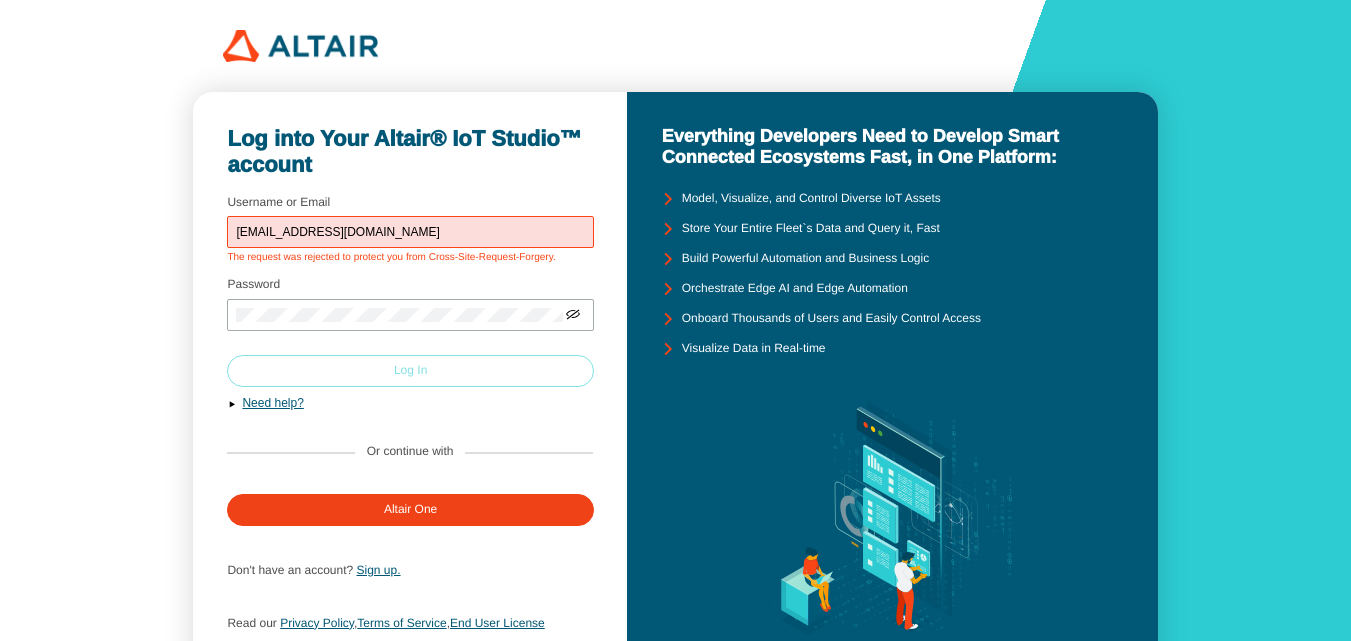 click on "Log In" at bounding box center (410, 371) 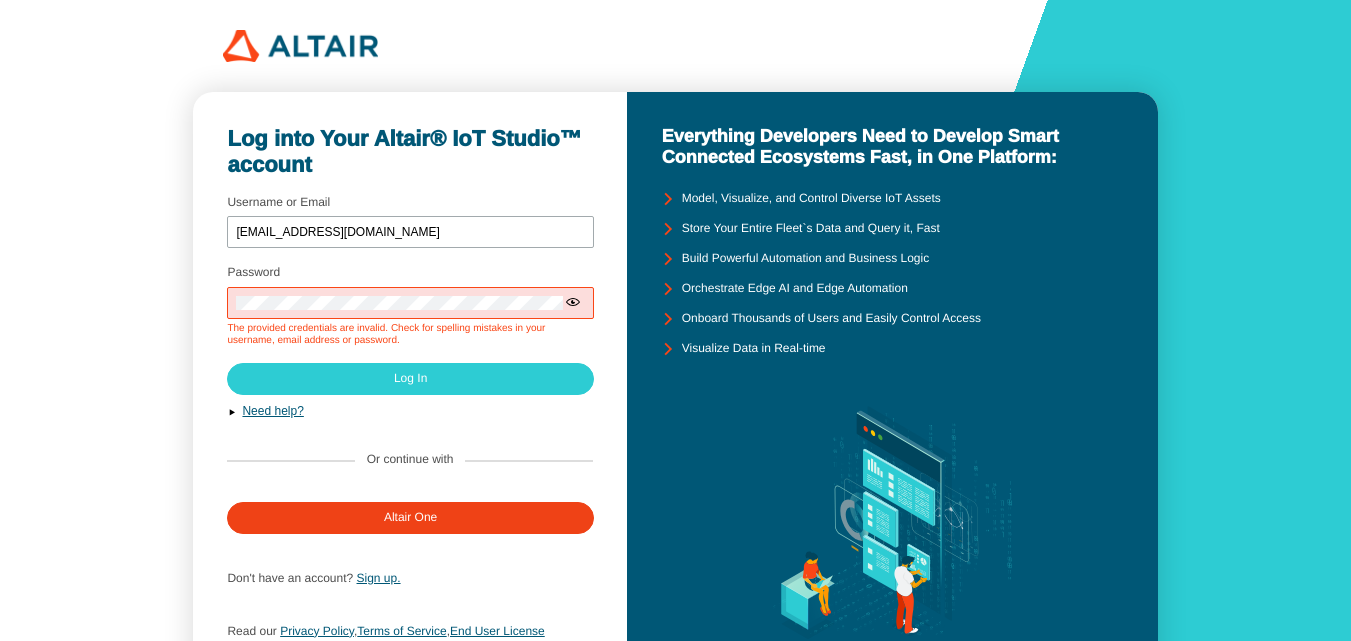 scroll, scrollTop: 0, scrollLeft: 0, axis: both 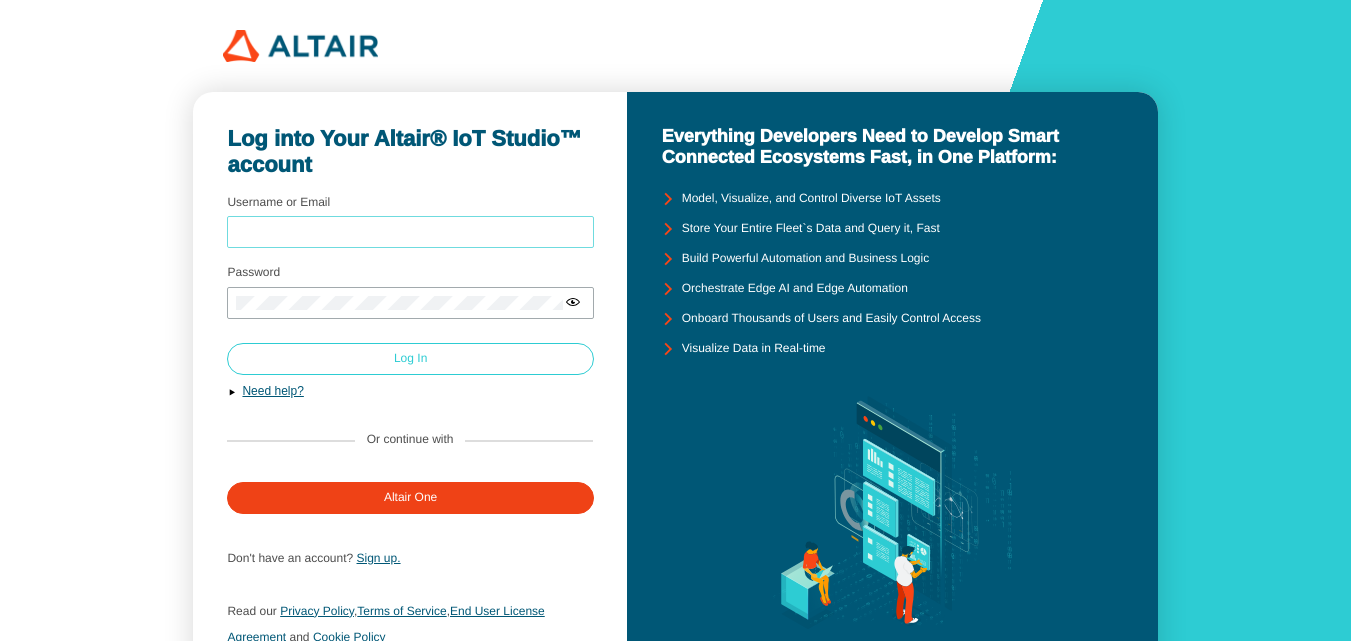 type on "[EMAIL_ADDRESS][DOMAIN_NAME]" 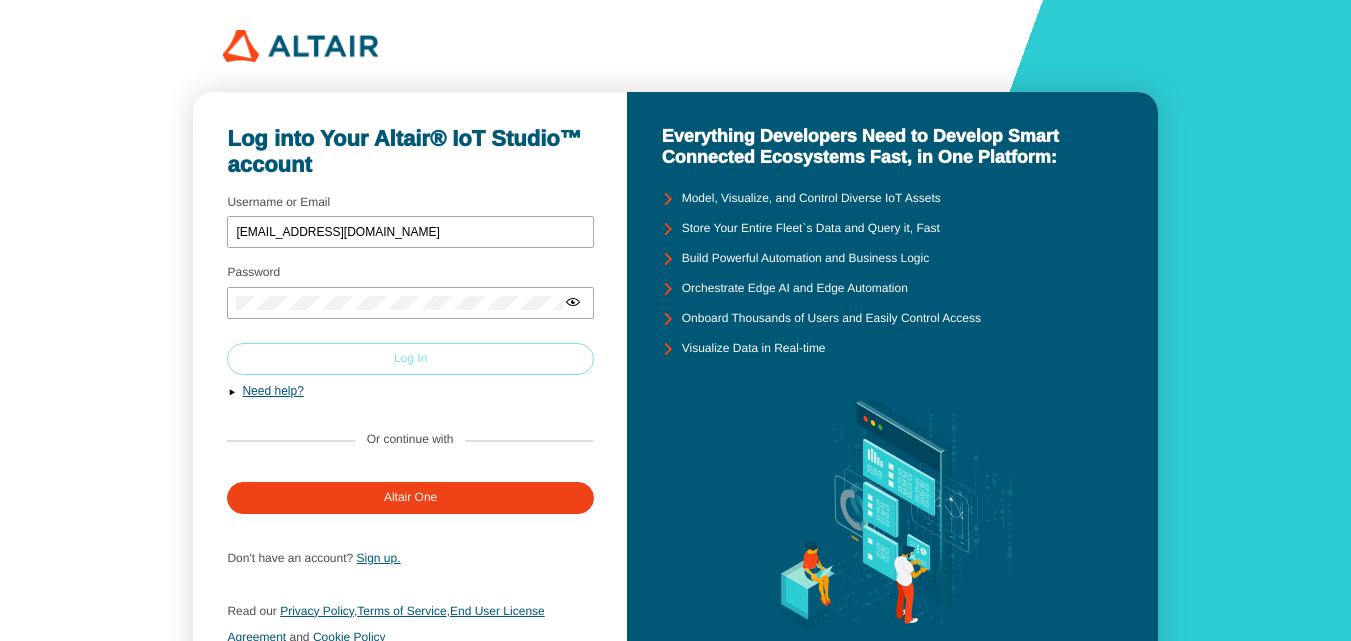 click on "Log In" at bounding box center [410, 359] 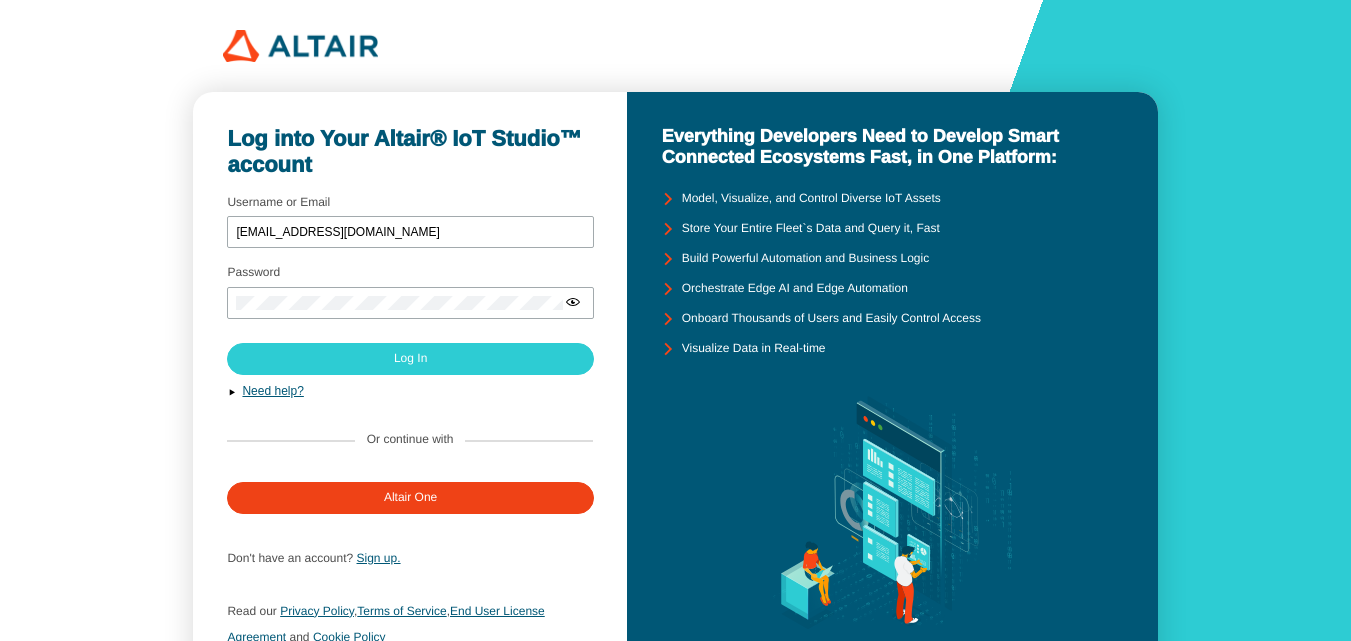 scroll, scrollTop: 0, scrollLeft: 0, axis: both 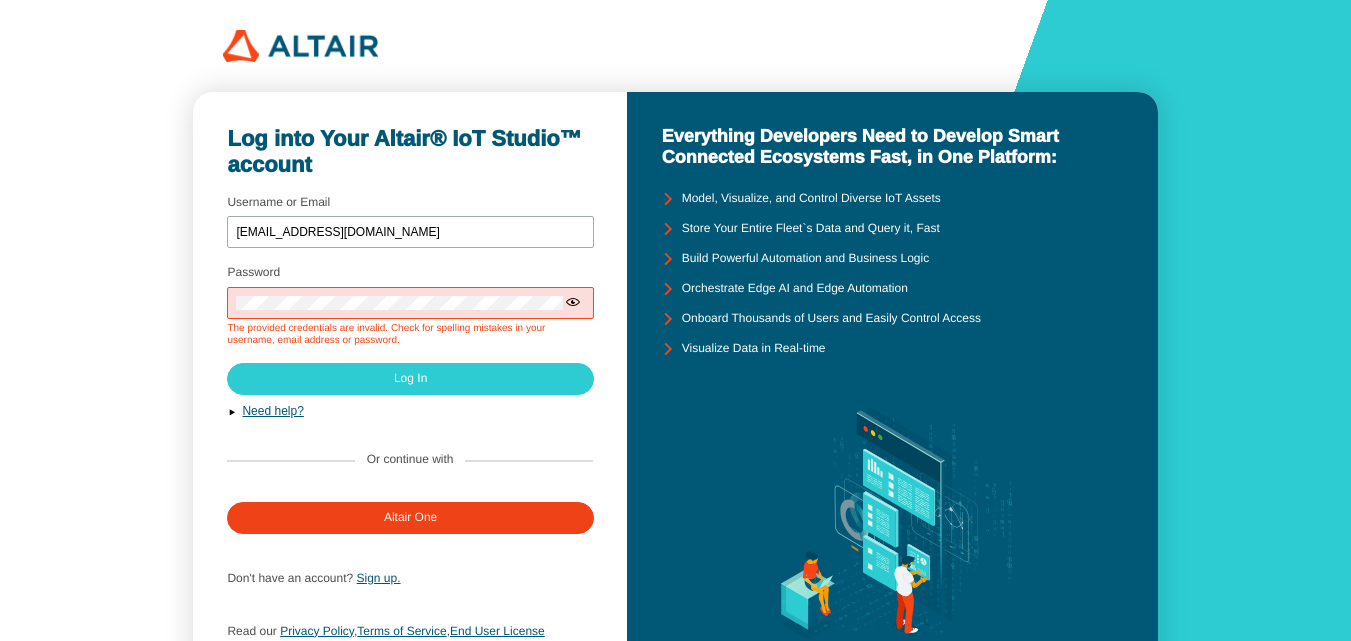 click at bounding box center [573, 302] 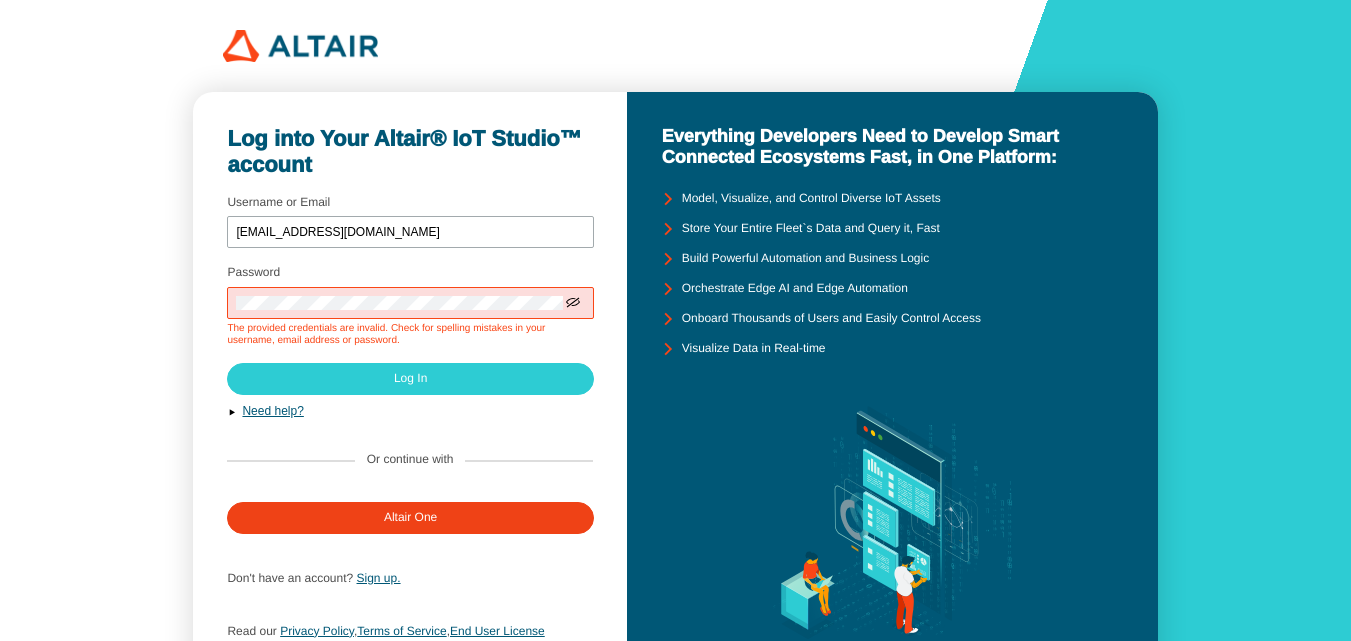 click at bounding box center [573, 302] 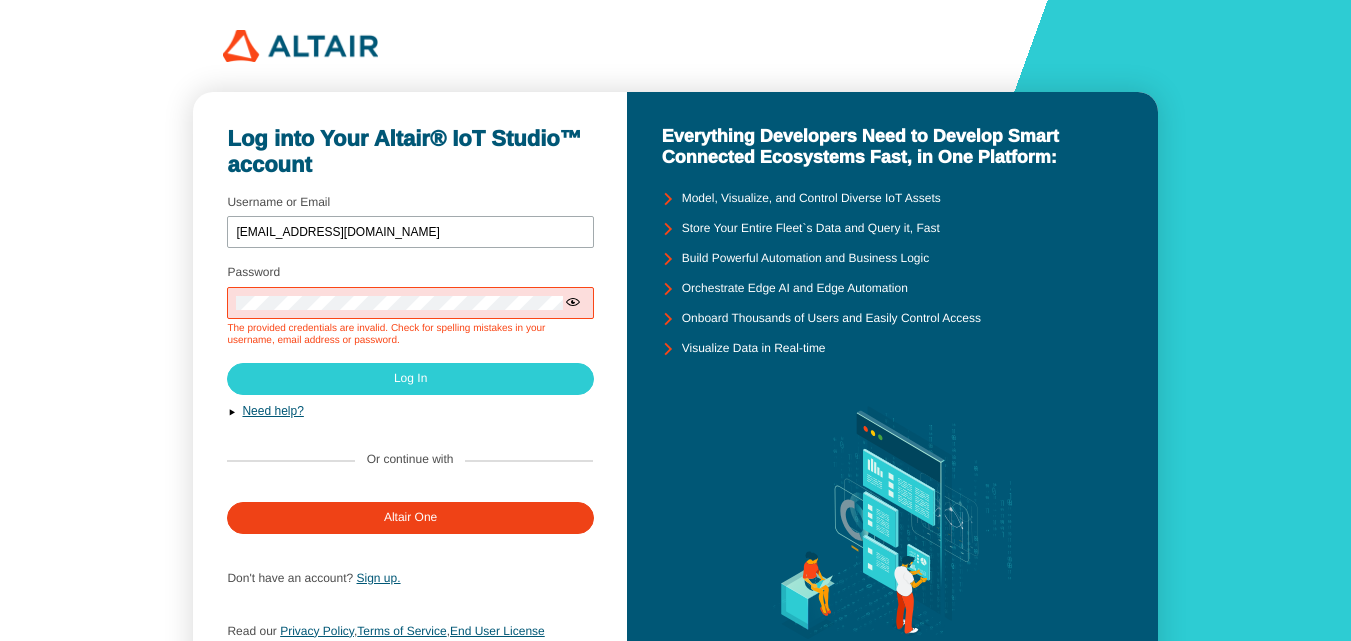 click at bounding box center (410, 303) 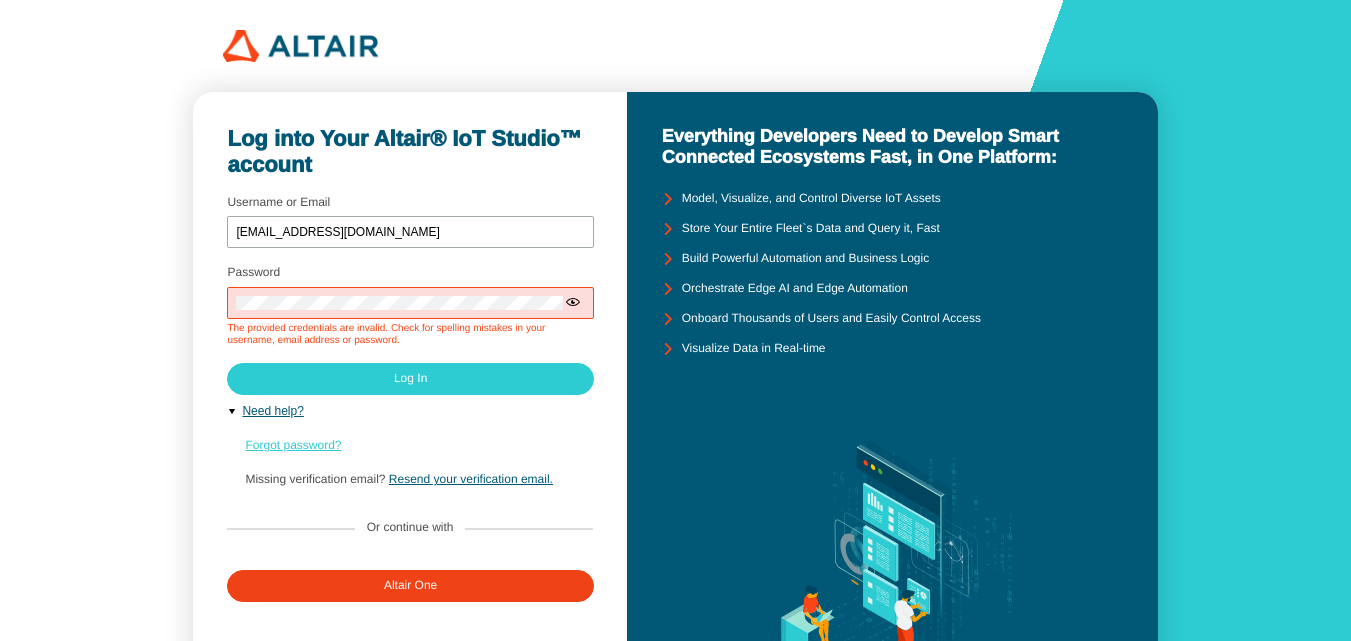 click on "Forgot password?" at bounding box center (293, 445) 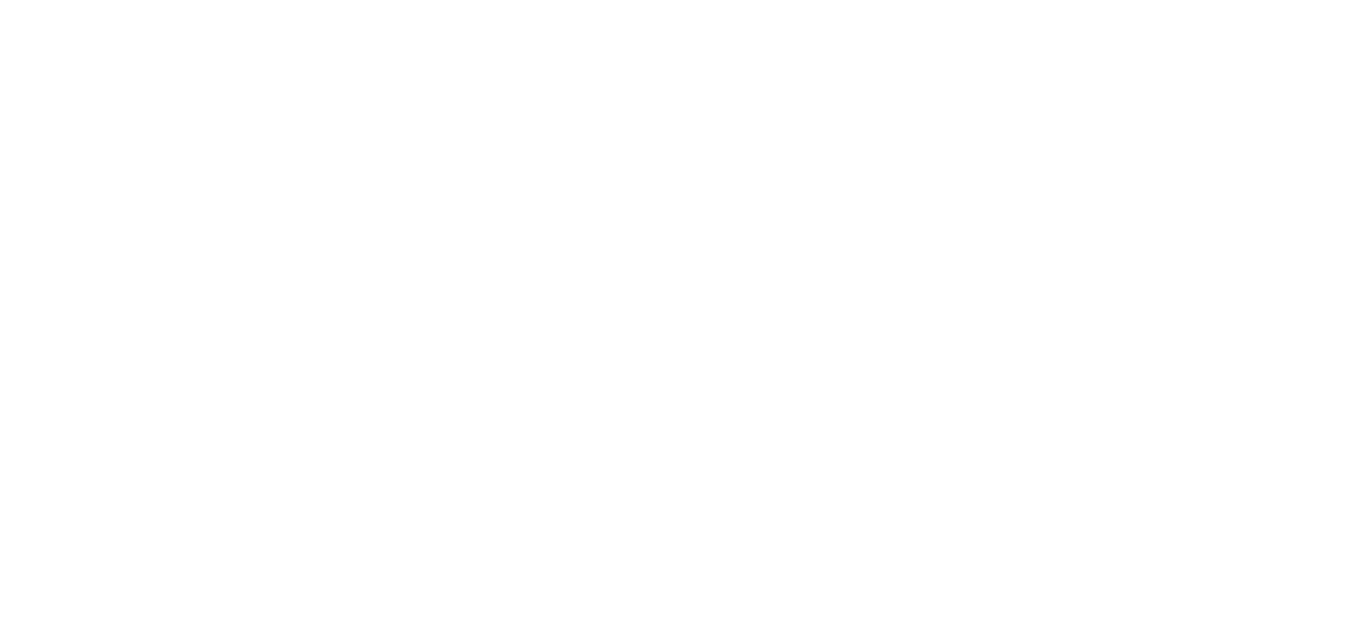 scroll, scrollTop: 0, scrollLeft: 0, axis: both 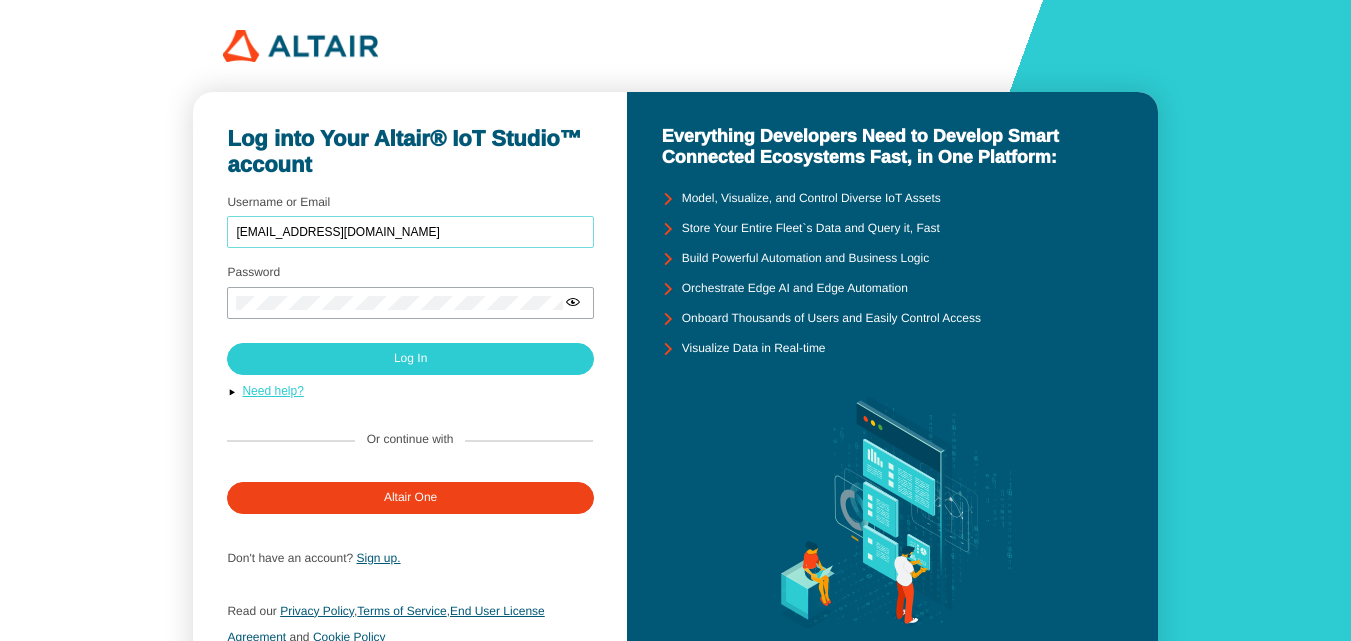 type on "[EMAIL_ADDRESS][DOMAIN_NAME]" 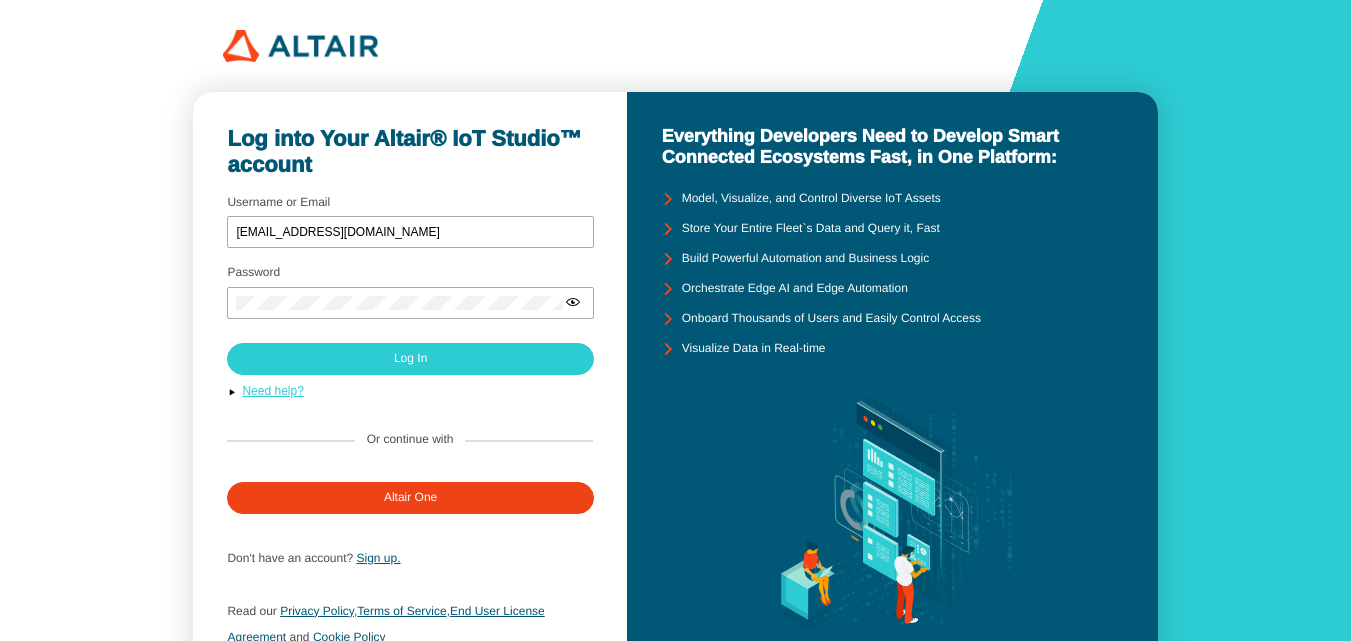 click on "Need help?" at bounding box center (272, 391) 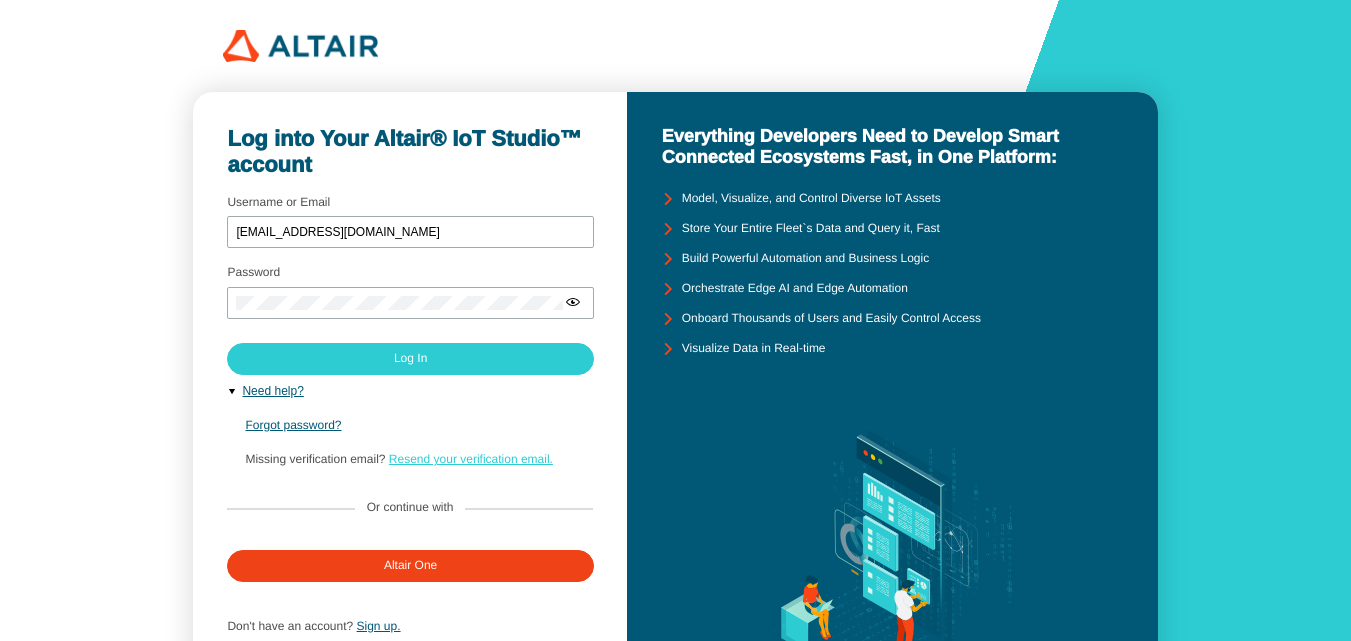 click on "Resend your verification email." at bounding box center (471, 459) 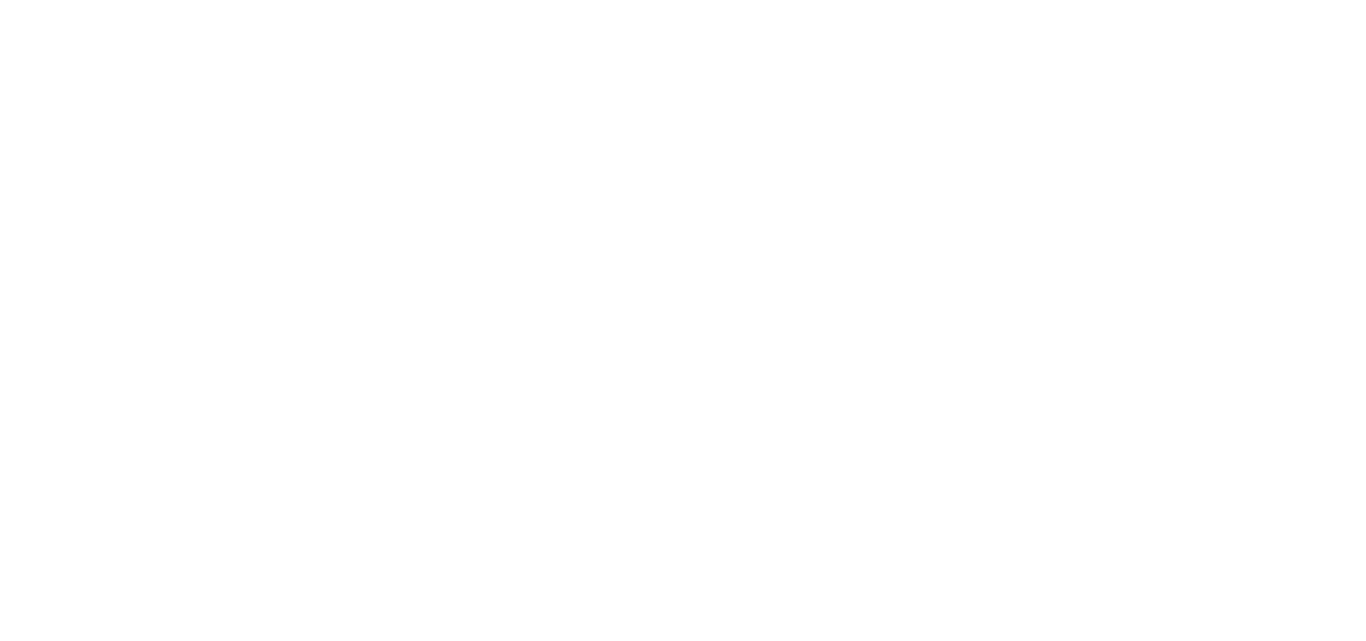 scroll, scrollTop: 0, scrollLeft: 0, axis: both 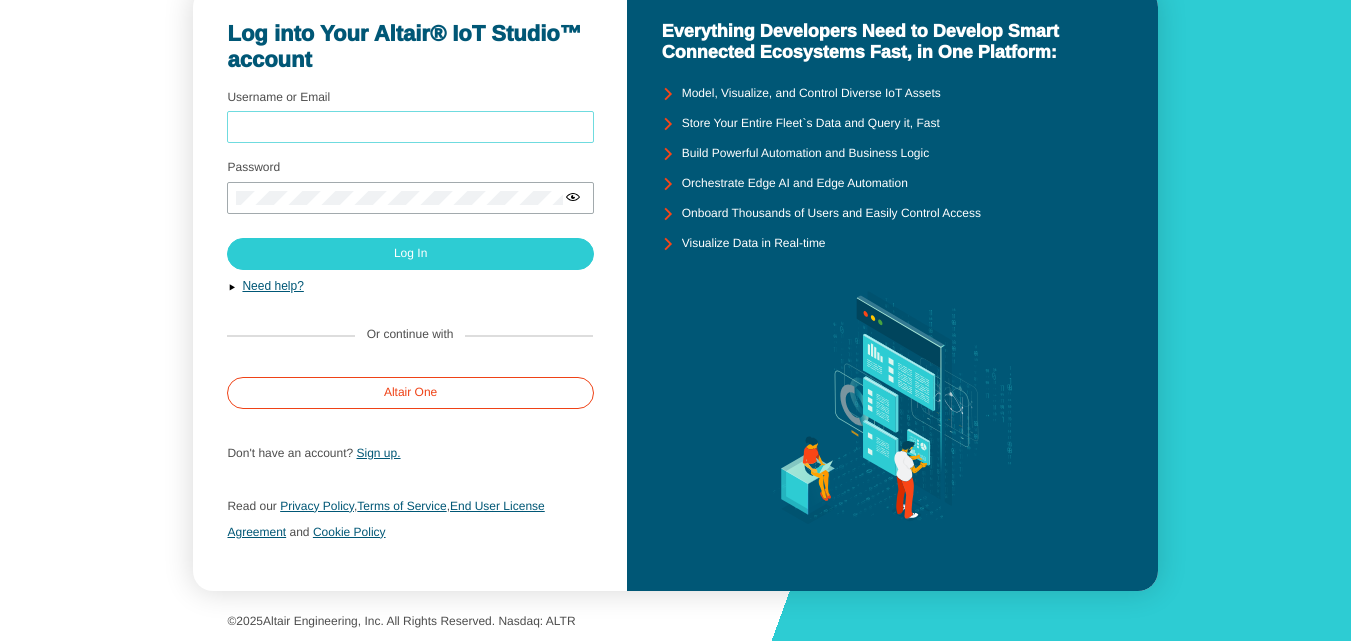 type on "fisabilialhikam@gmail.com" 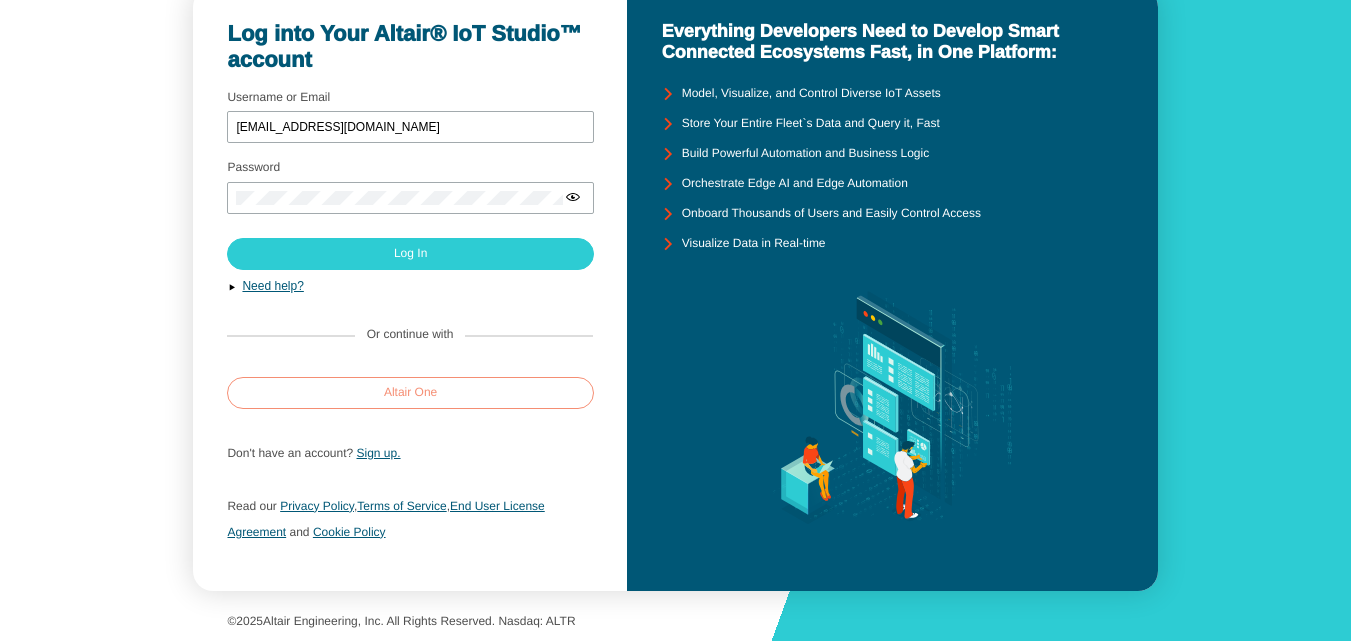 click on "Altair One" at bounding box center [0, 0] 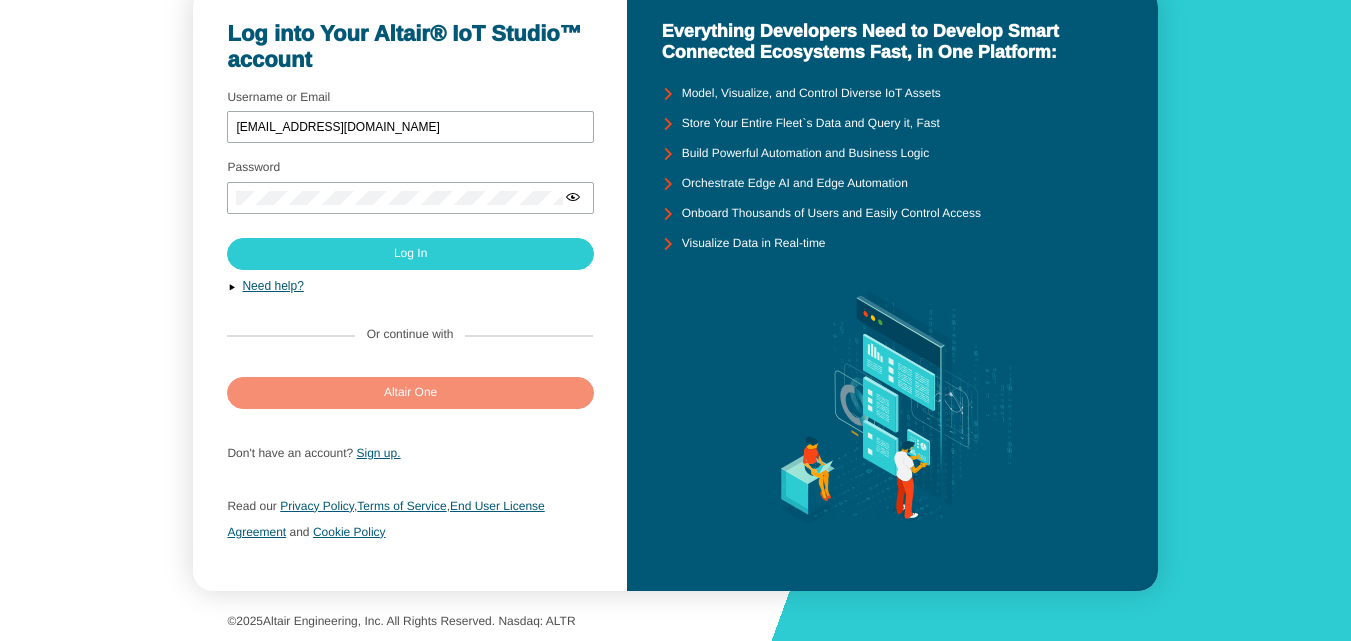 scroll, scrollTop: 0, scrollLeft: 0, axis: both 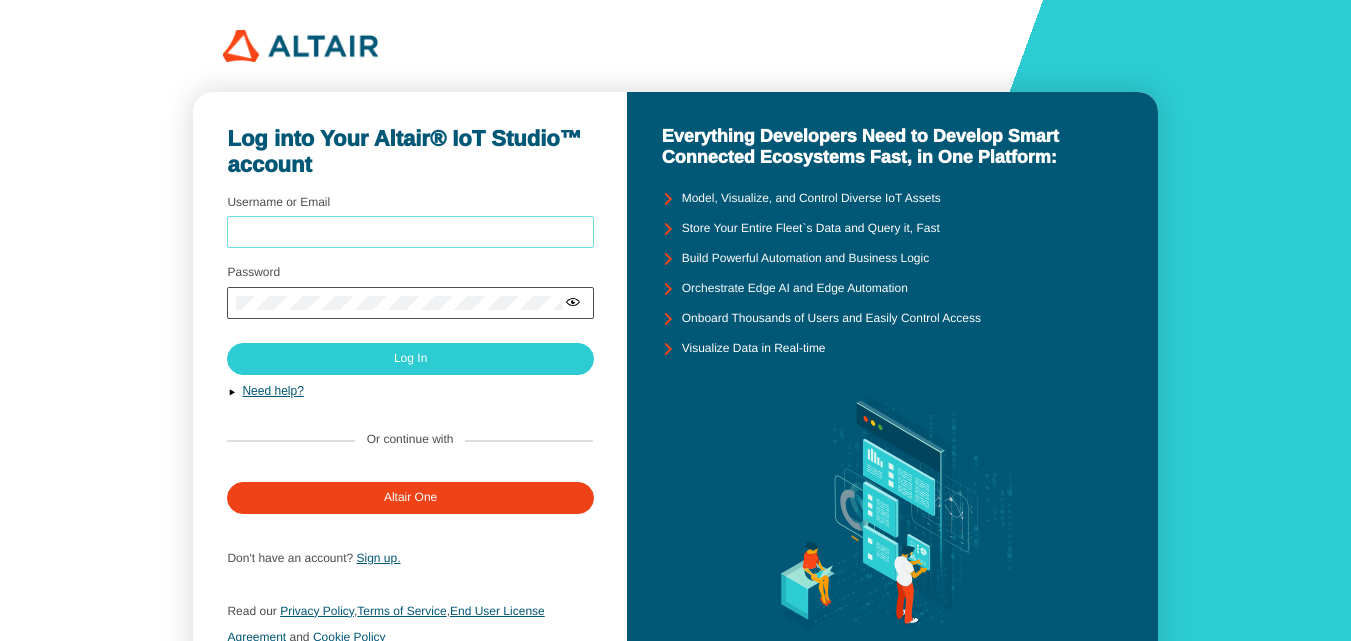 type on "fisabilialhikam@gmail.com" 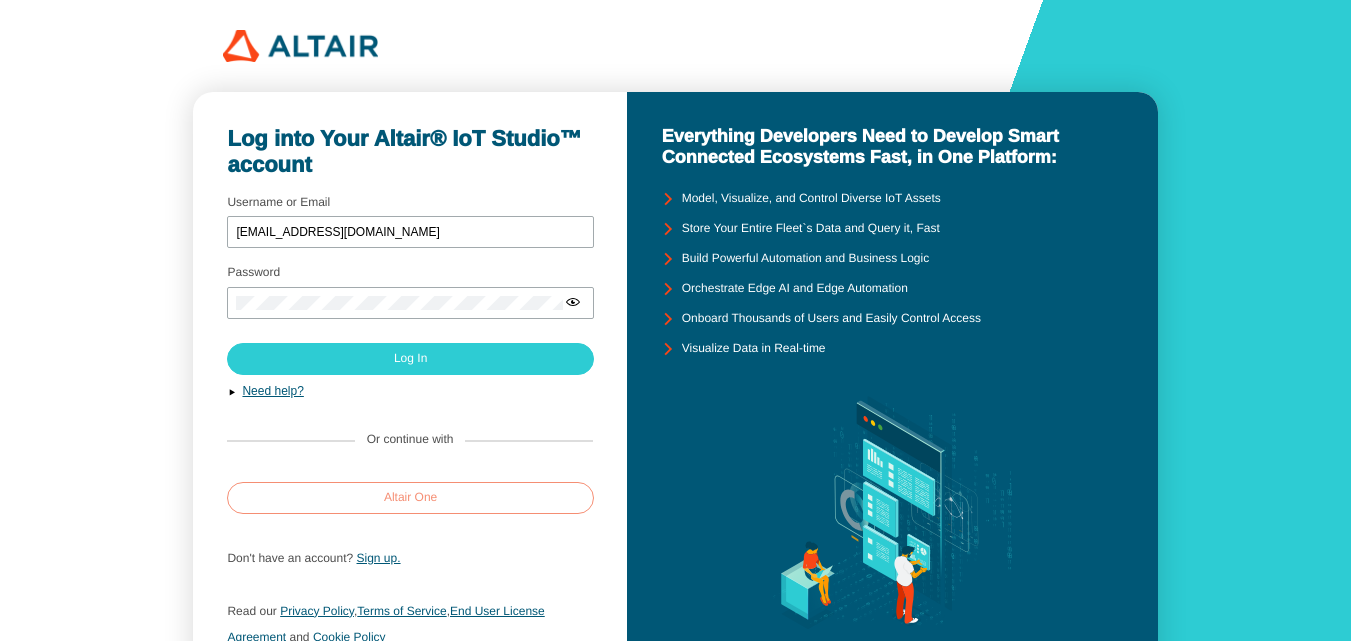 click on "Altair One" at bounding box center (0, 0) 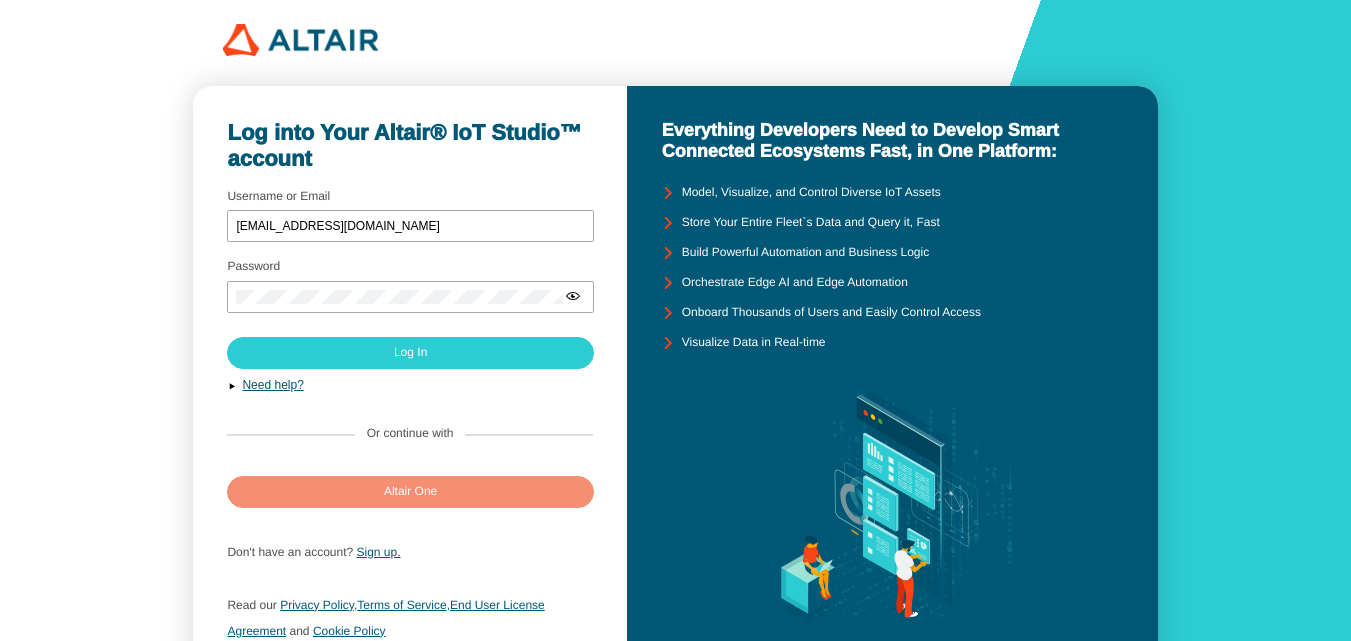 scroll, scrollTop: 0, scrollLeft: 0, axis: both 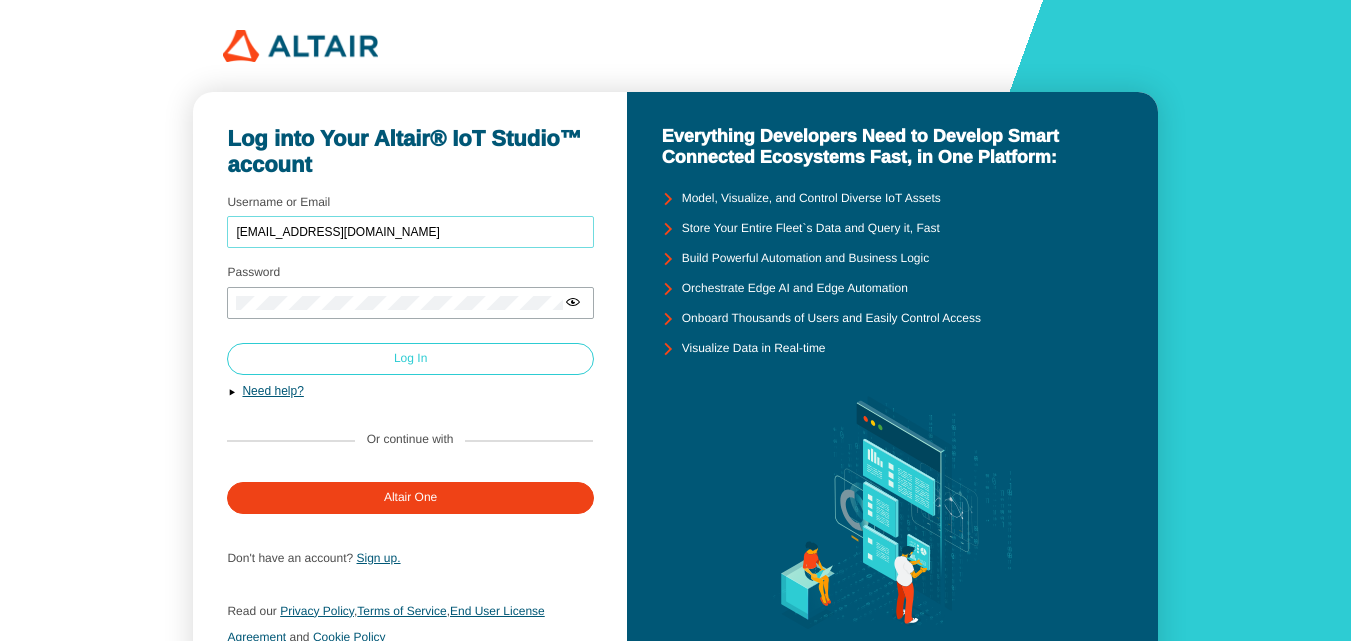 type on "[EMAIL_ADDRESS][DOMAIN_NAME]" 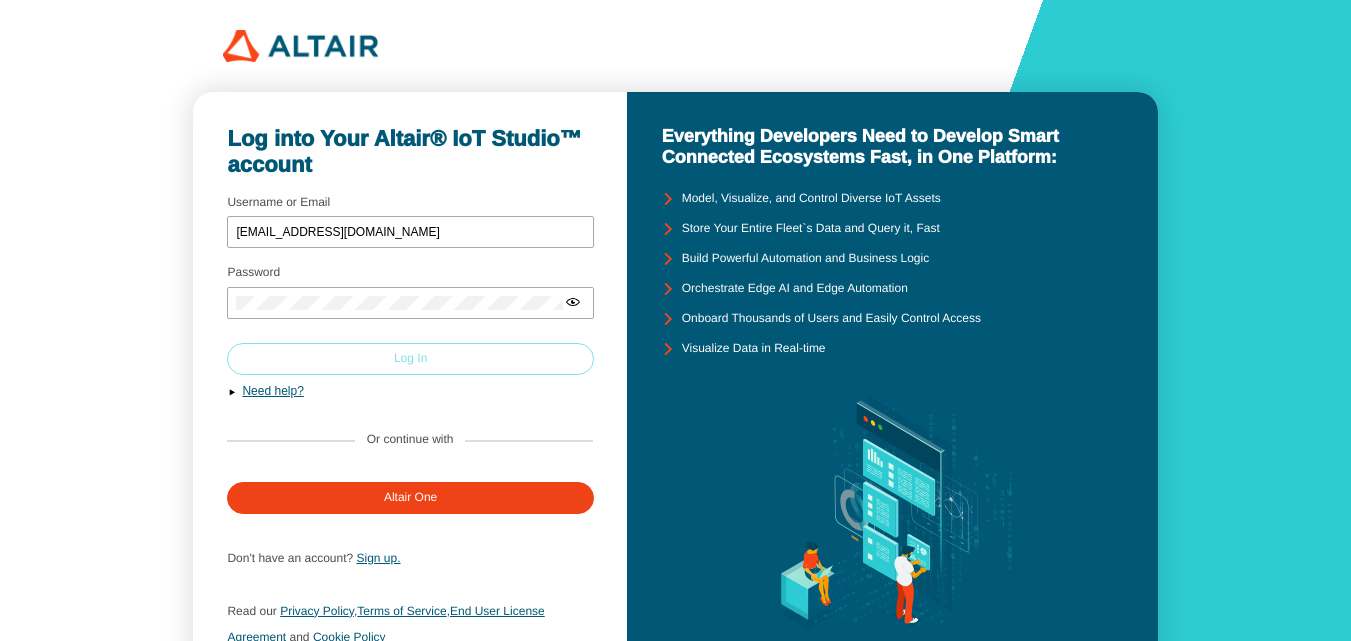 click on "Log In" at bounding box center (0, 0) 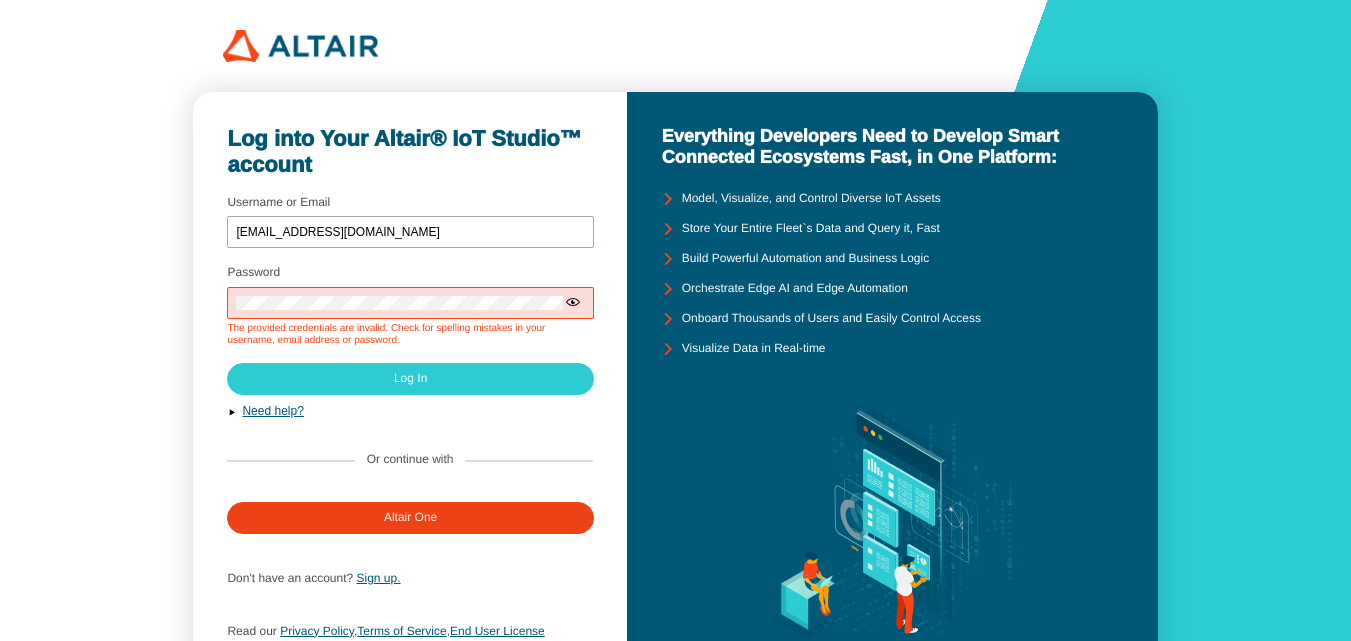 scroll, scrollTop: 0, scrollLeft: 0, axis: both 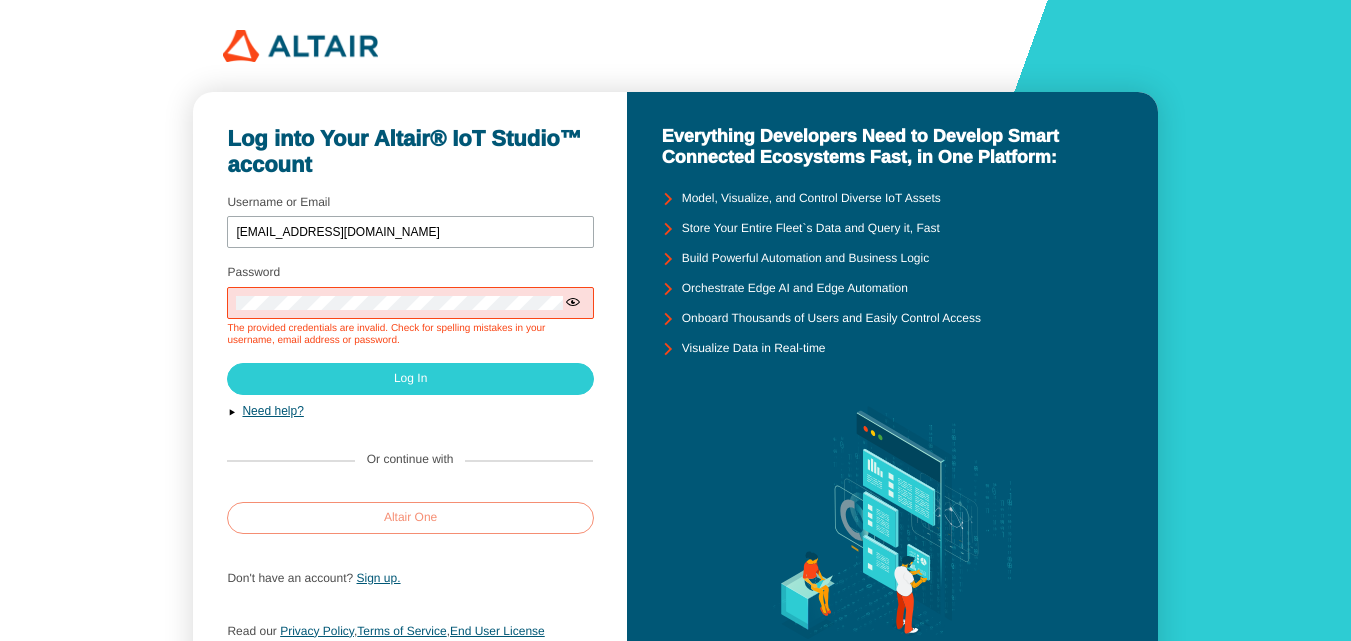 click on "Altair One" at bounding box center (410, 518) 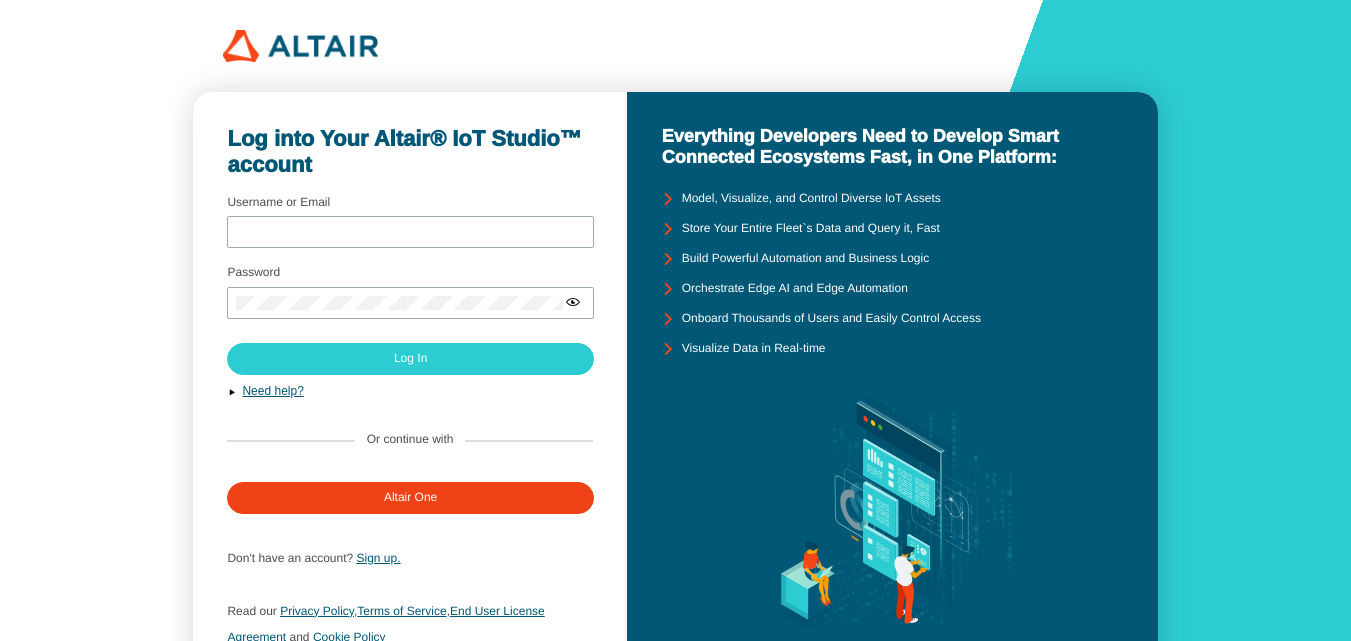 scroll, scrollTop: 0, scrollLeft: 0, axis: both 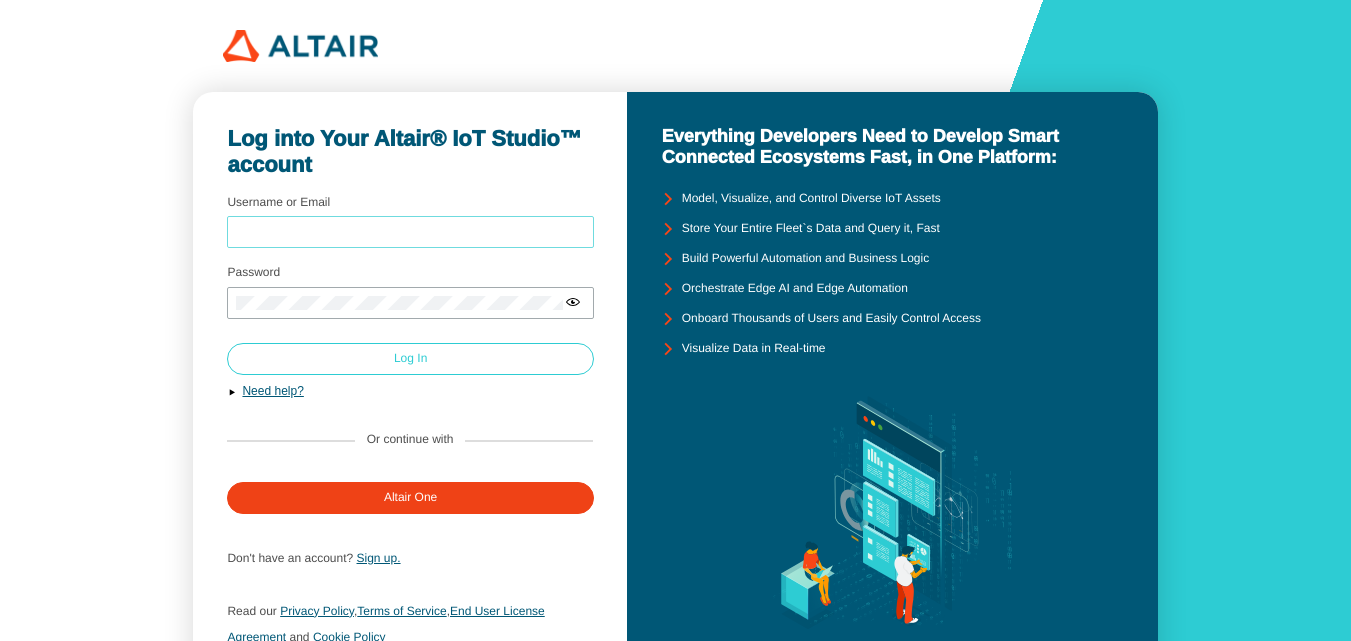 type on "[EMAIL_ADDRESS][DOMAIN_NAME]" 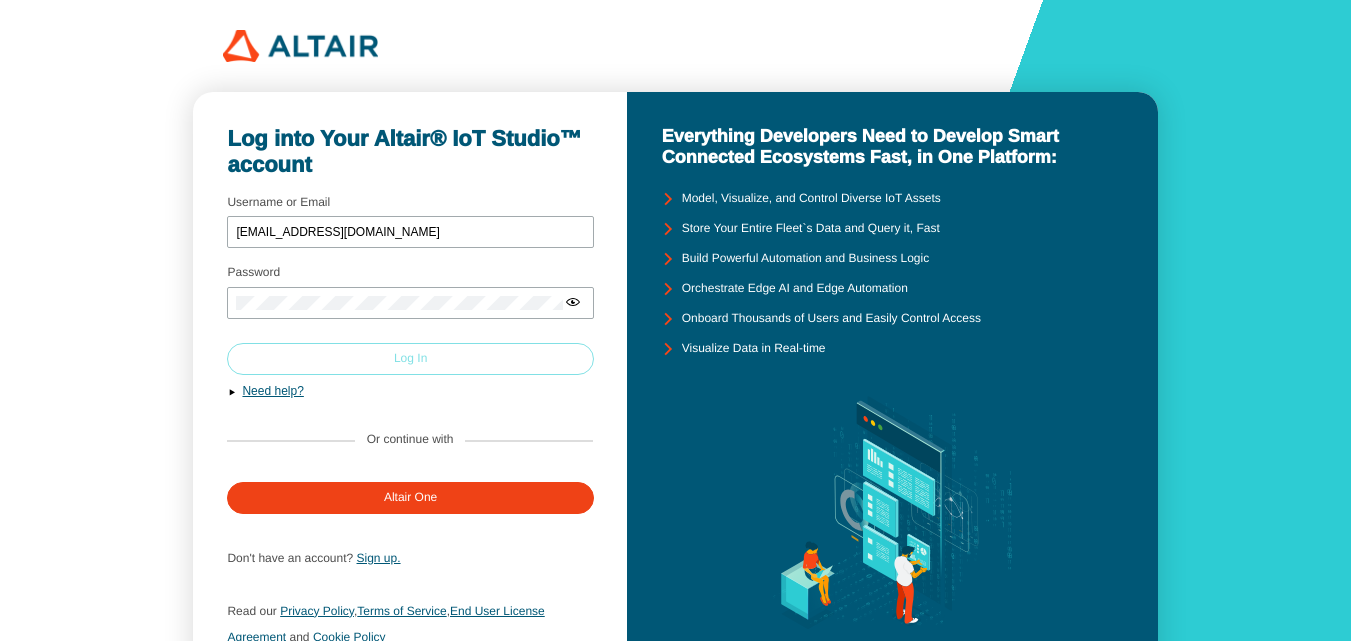 click on "Log In" at bounding box center [410, 359] 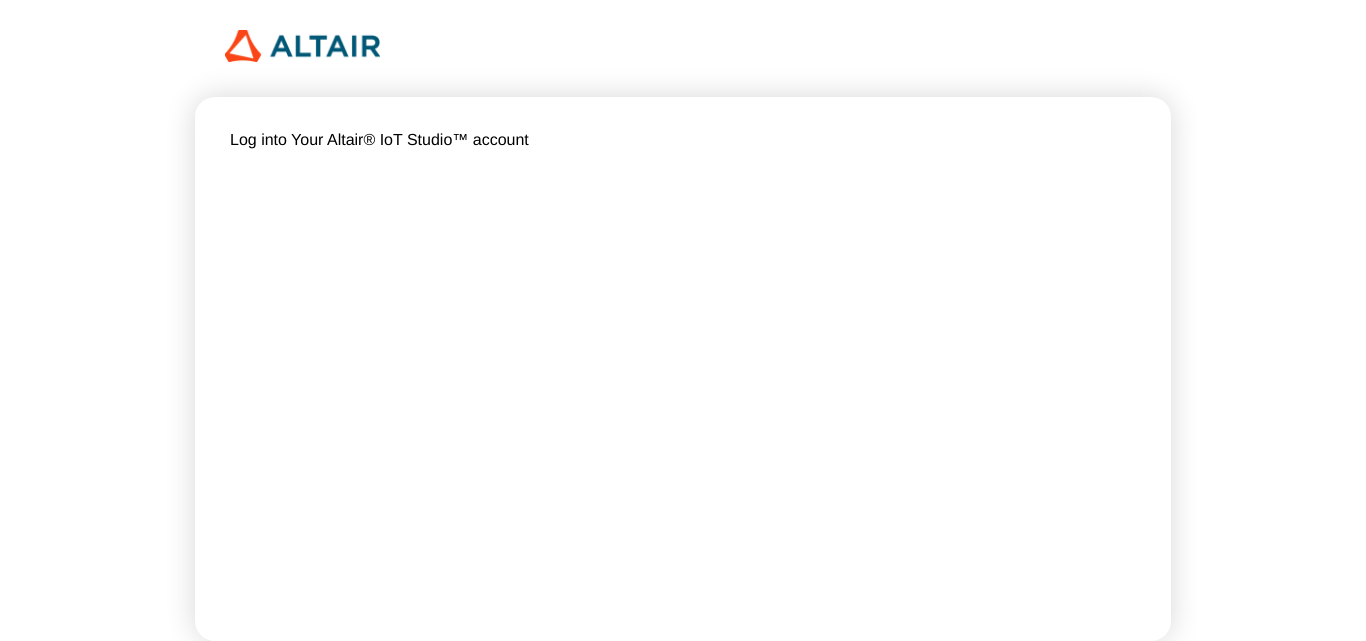 scroll, scrollTop: 0, scrollLeft: 0, axis: both 